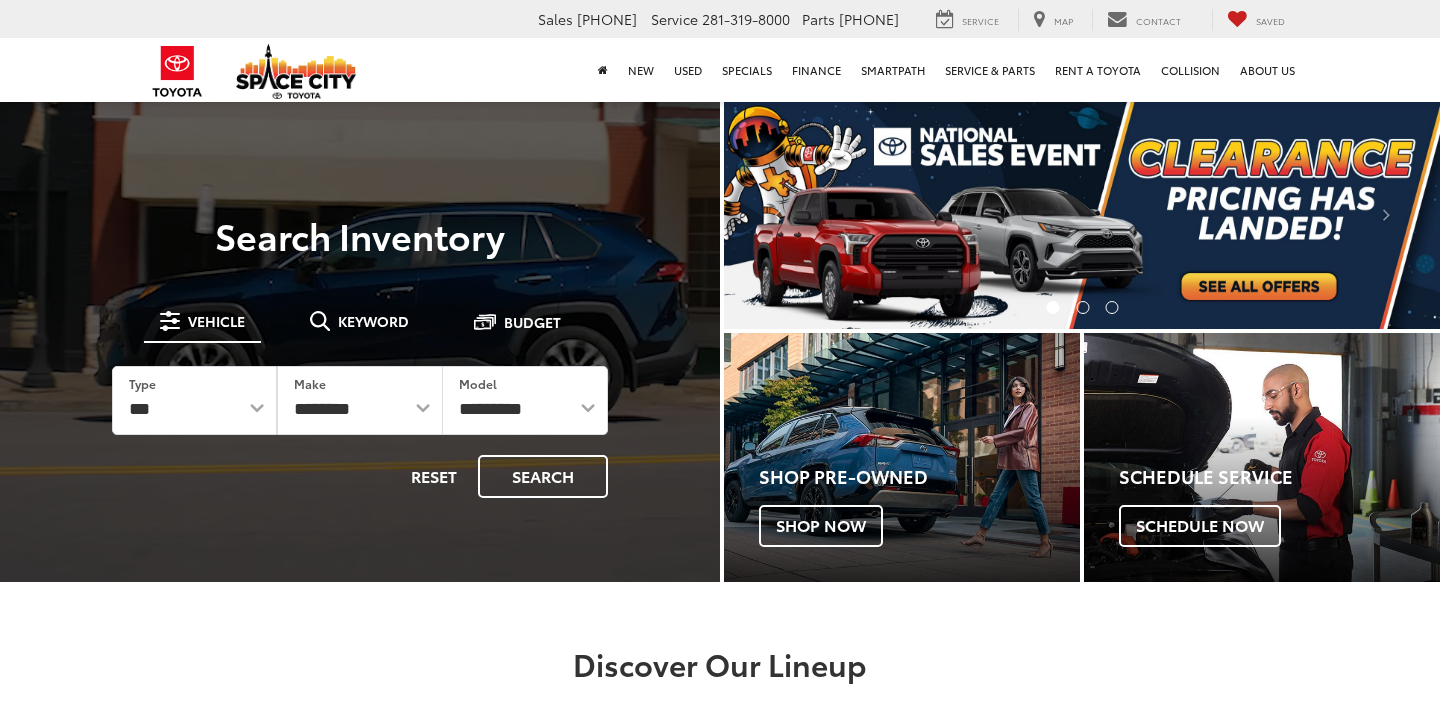 scroll, scrollTop: 0, scrollLeft: 0, axis: both 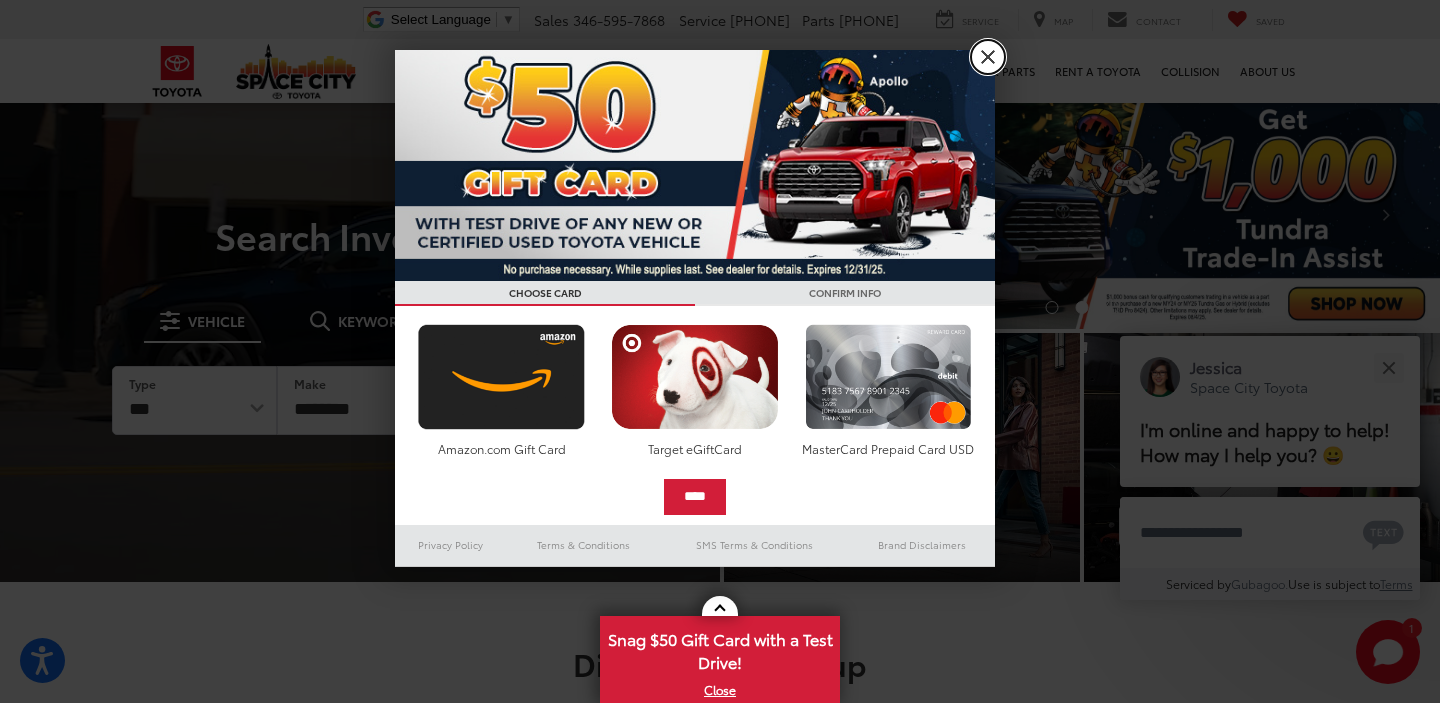click on "X" at bounding box center [988, 57] 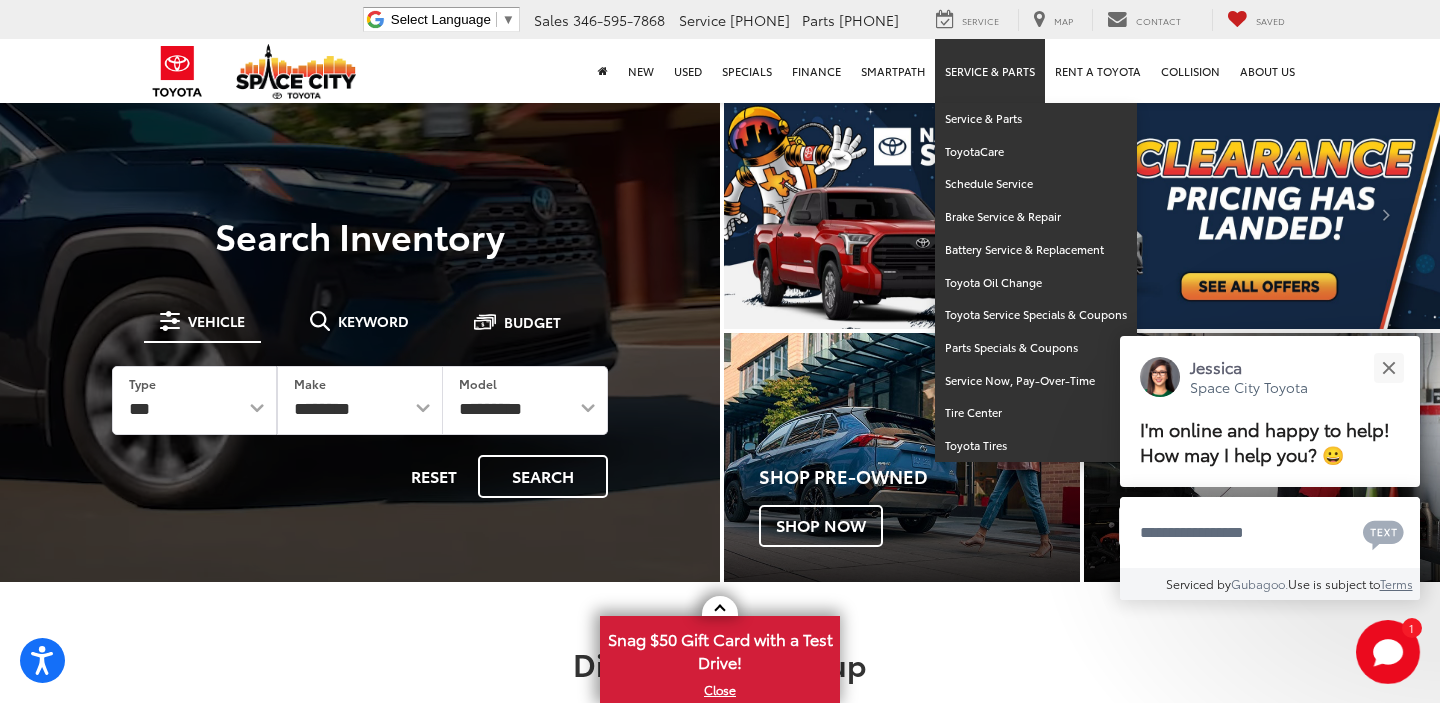 scroll, scrollTop: 120, scrollLeft: 0, axis: vertical 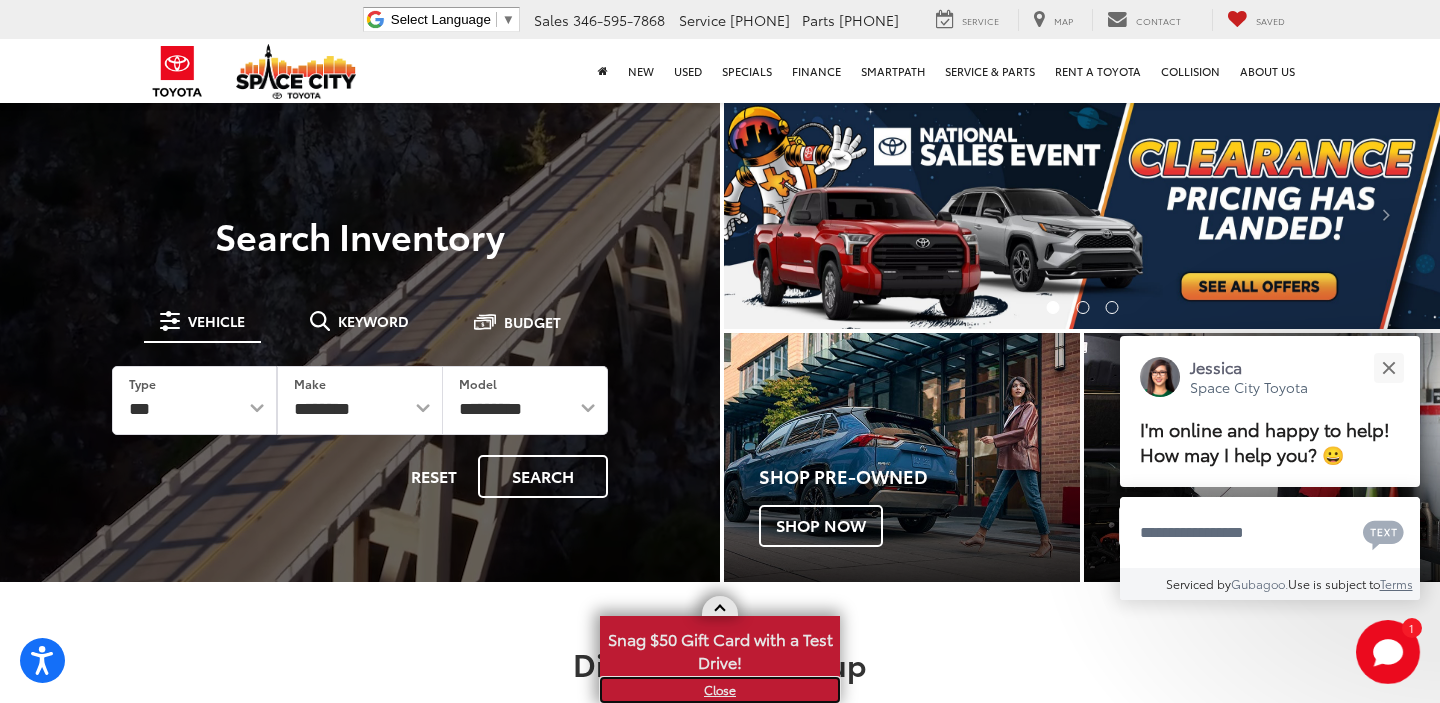 click on "X" at bounding box center (720, 690) 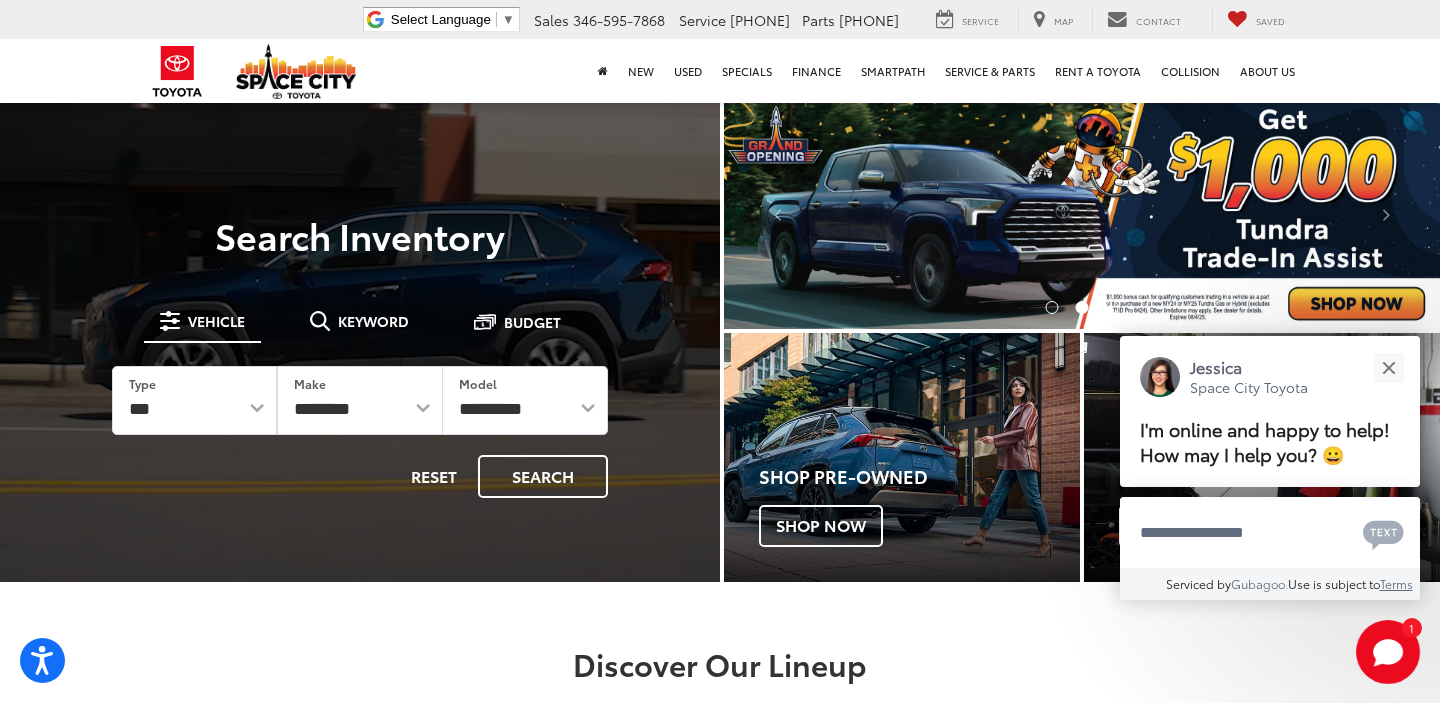 click on "Search Inventory" at bounding box center (360, 235) 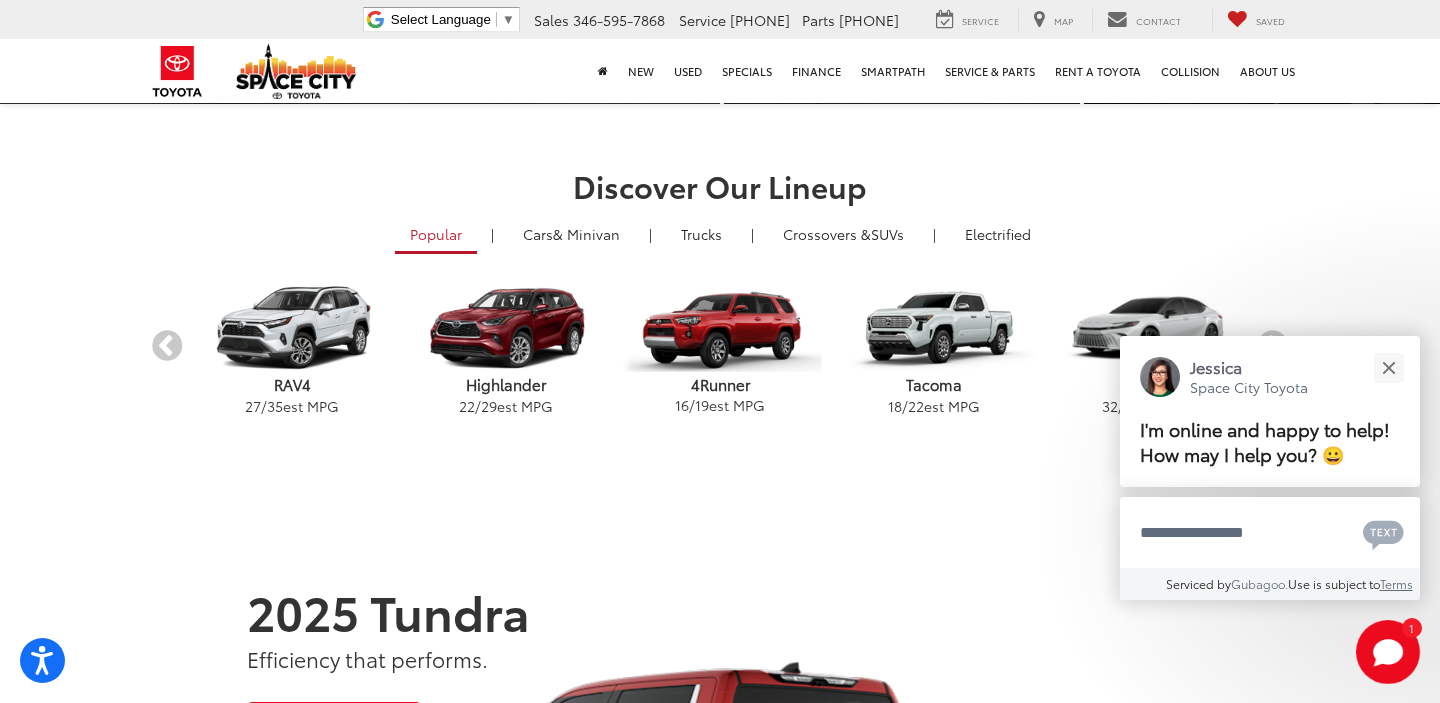 scroll, scrollTop: 480, scrollLeft: 0, axis: vertical 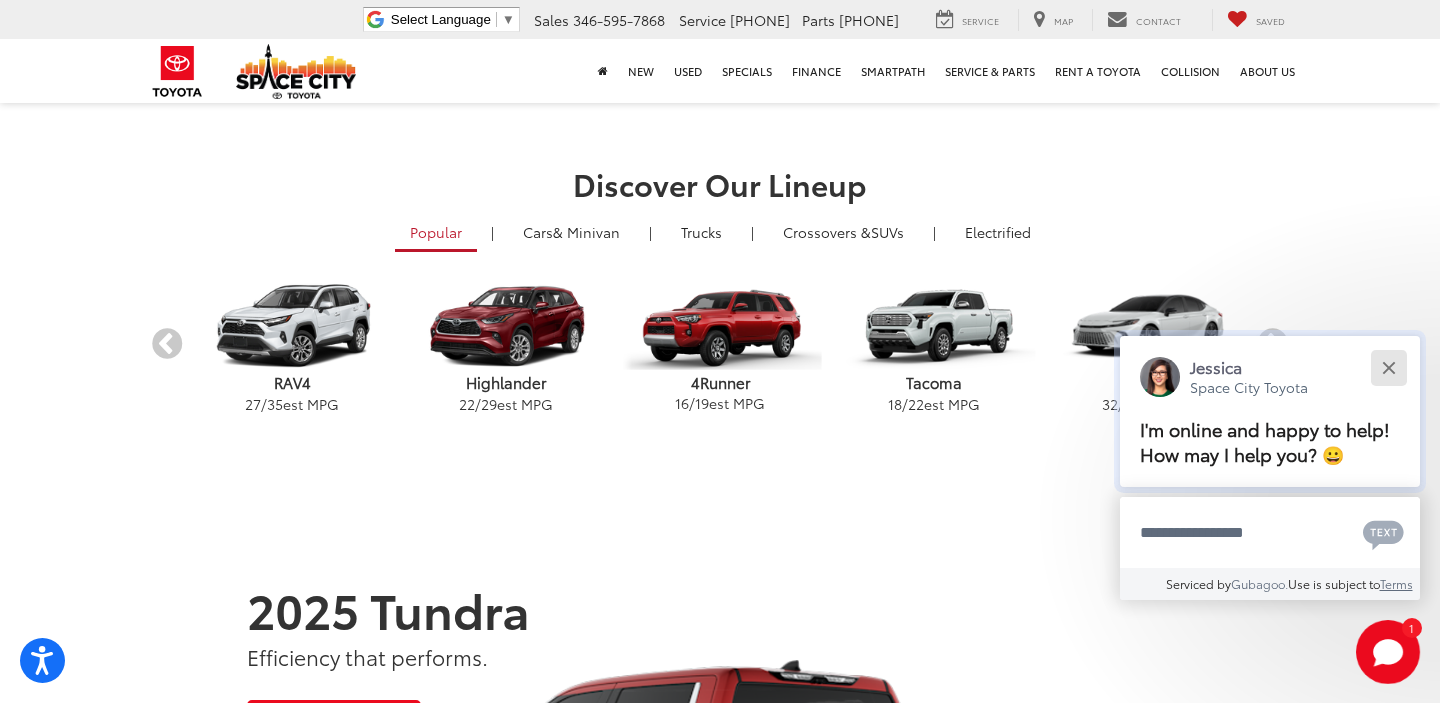 click at bounding box center (1388, 367) 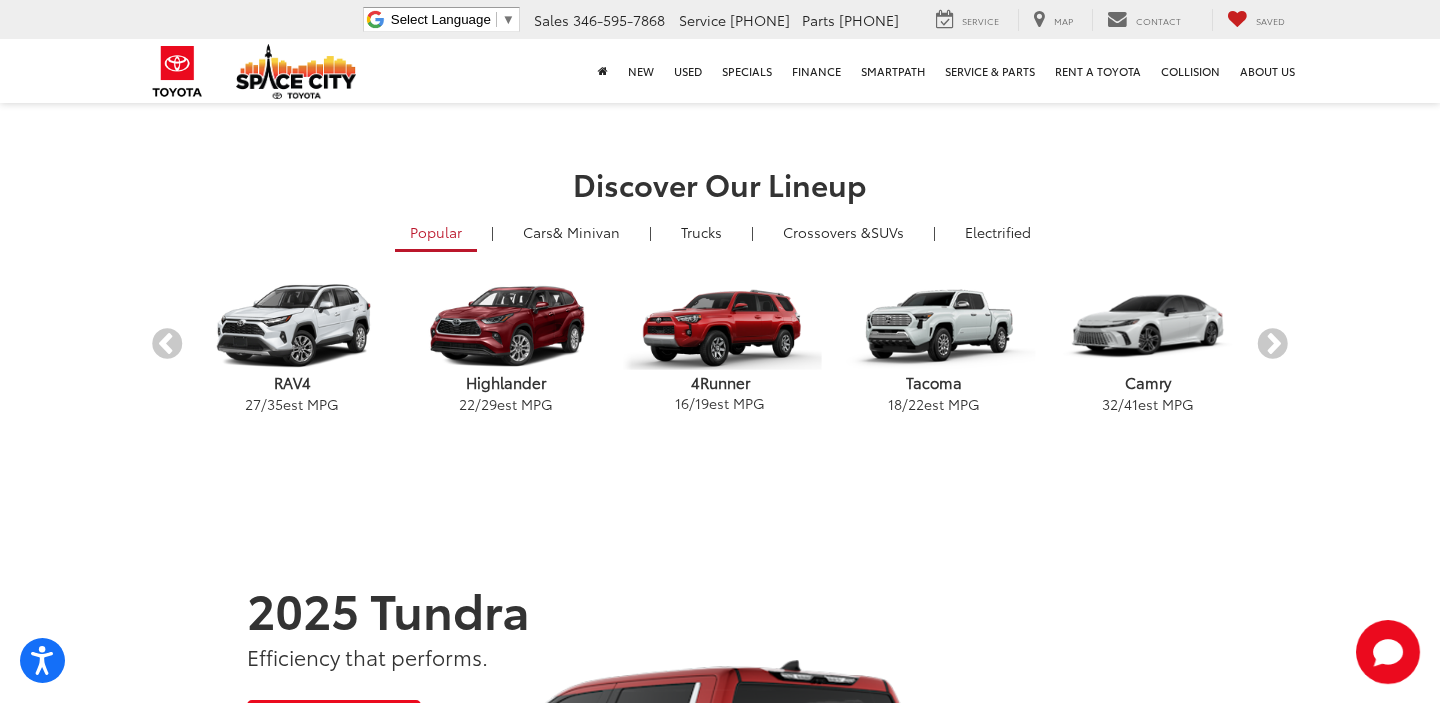 click on "22 / 29  est MPG" at bounding box center (506, 404) 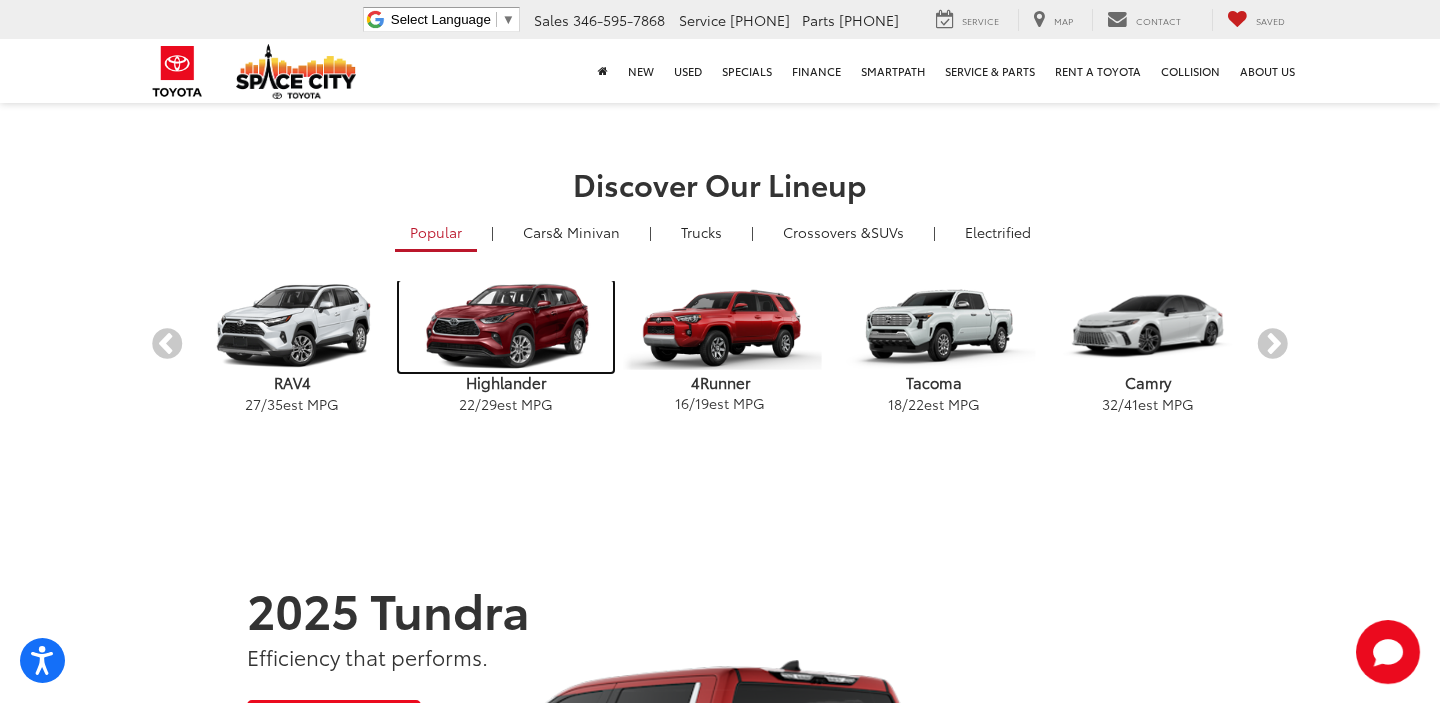 click at bounding box center [506, 326] 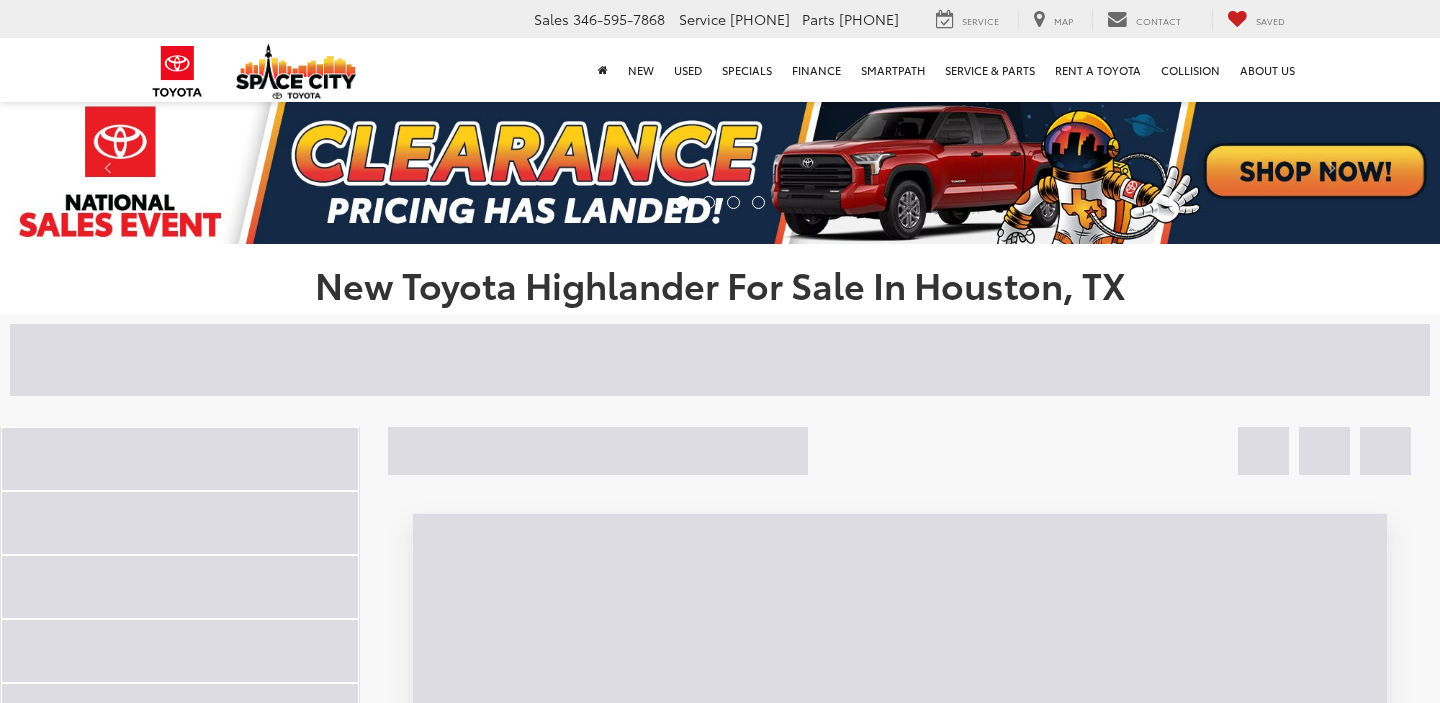 scroll, scrollTop: 0, scrollLeft: 0, axis: both 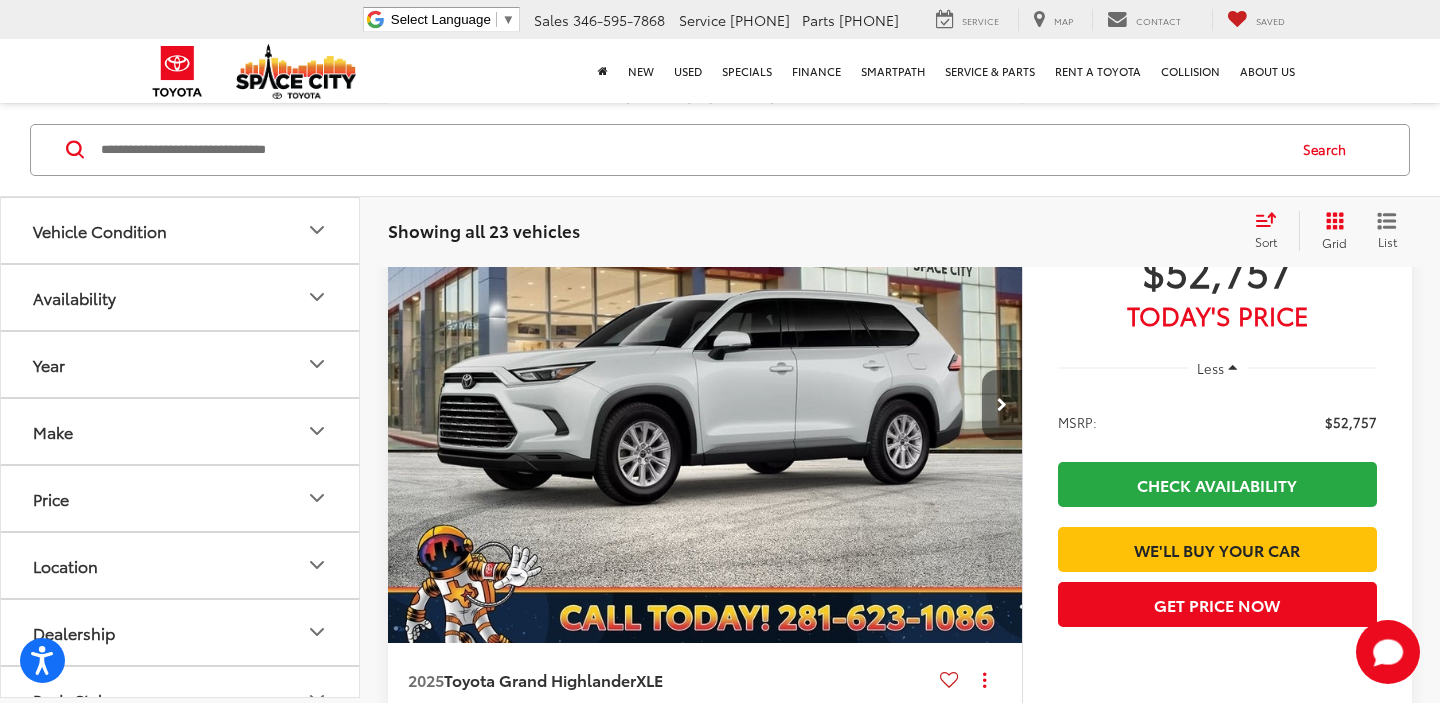 click at bounding box center [1002, 405] 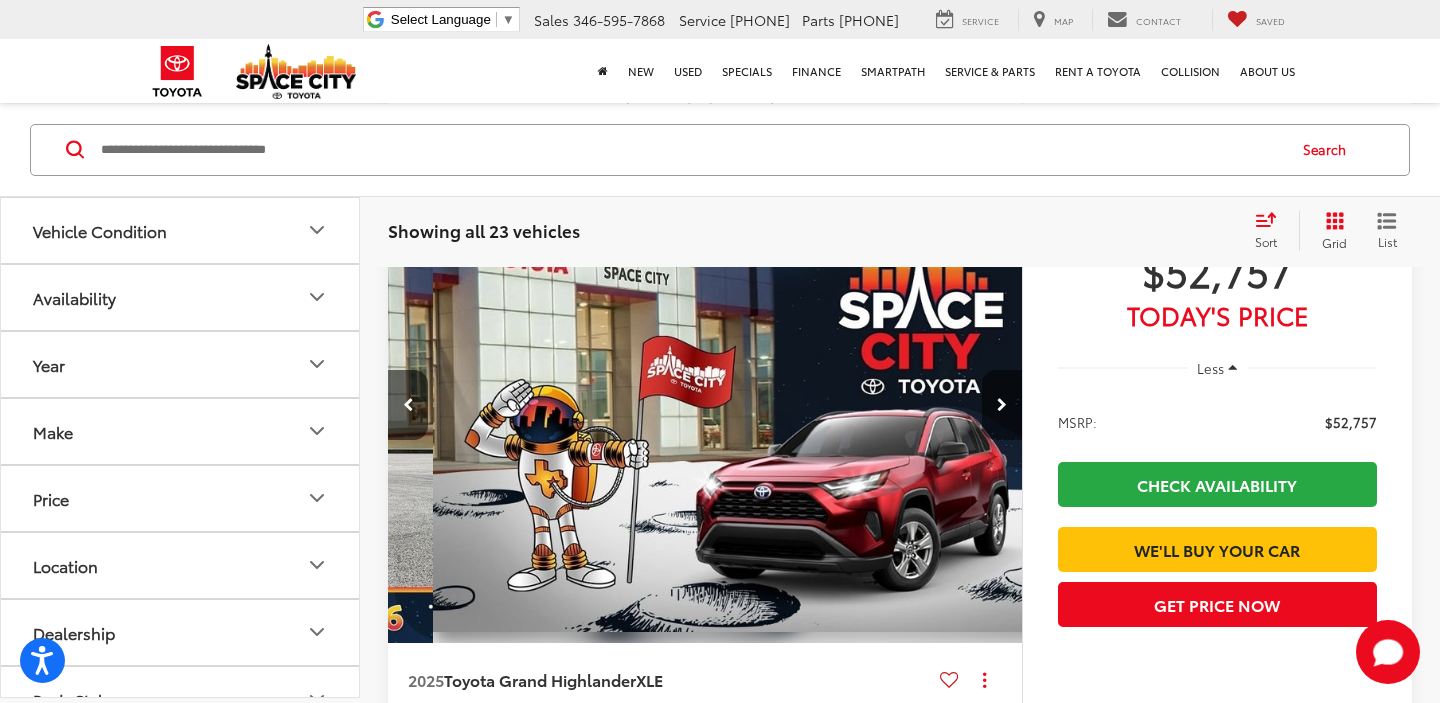 scroll, scrollTop: 0, scrollLeft: 637, axis: horizontal 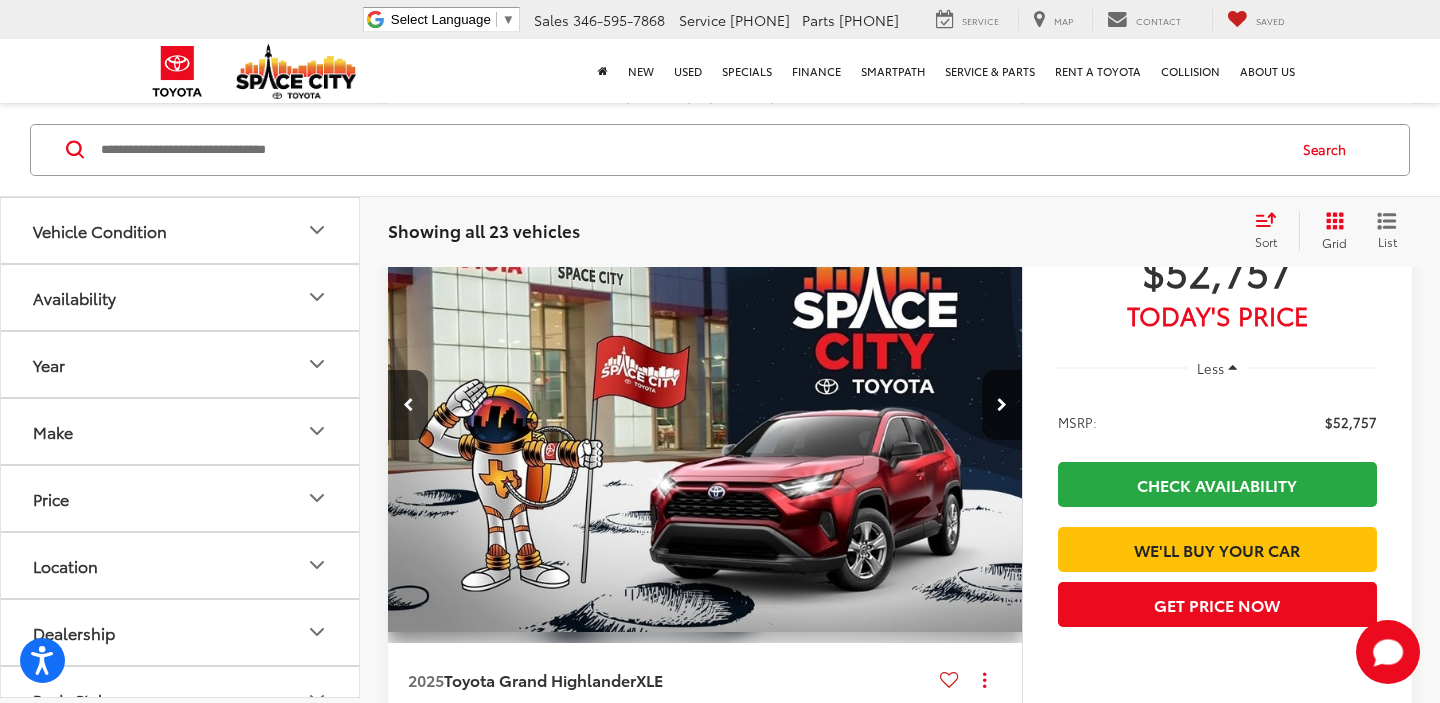 click at bounding box center (1002, 405) 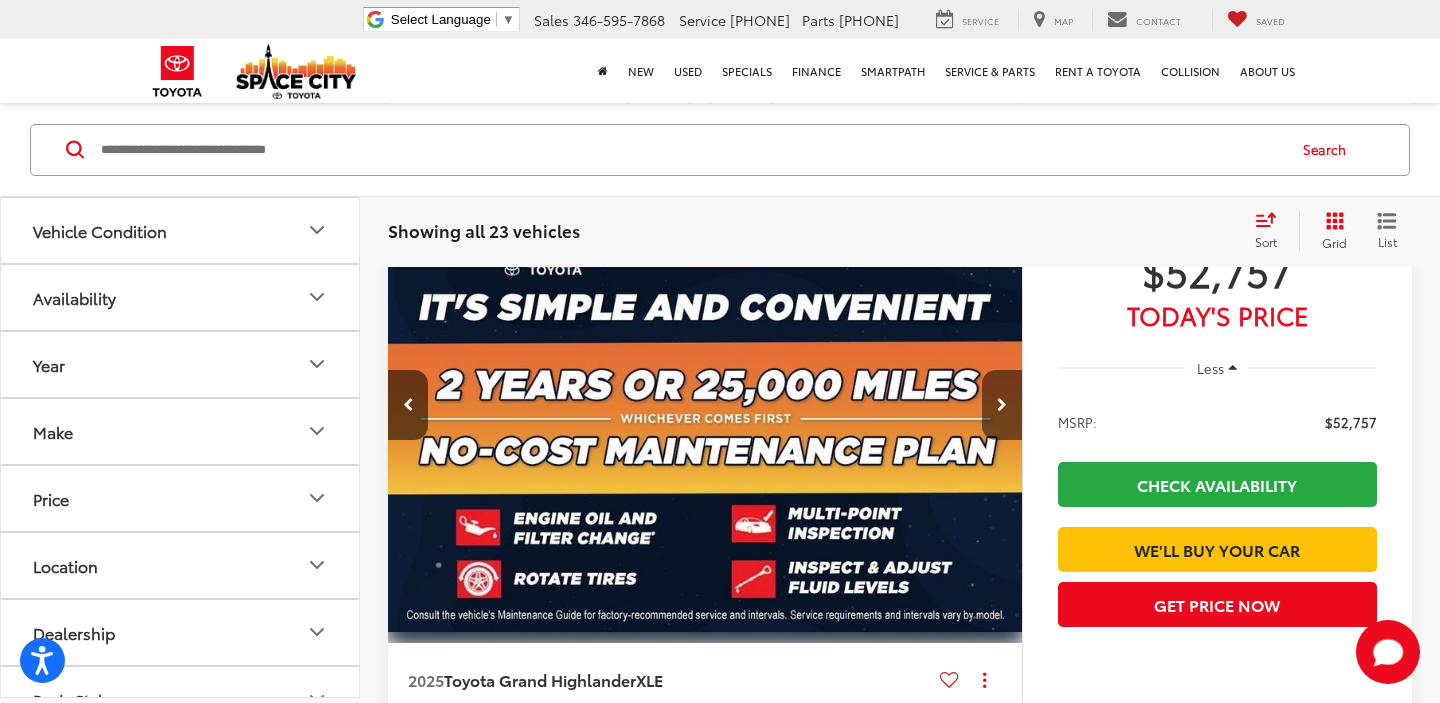 click at bounding box center (1002, 405) 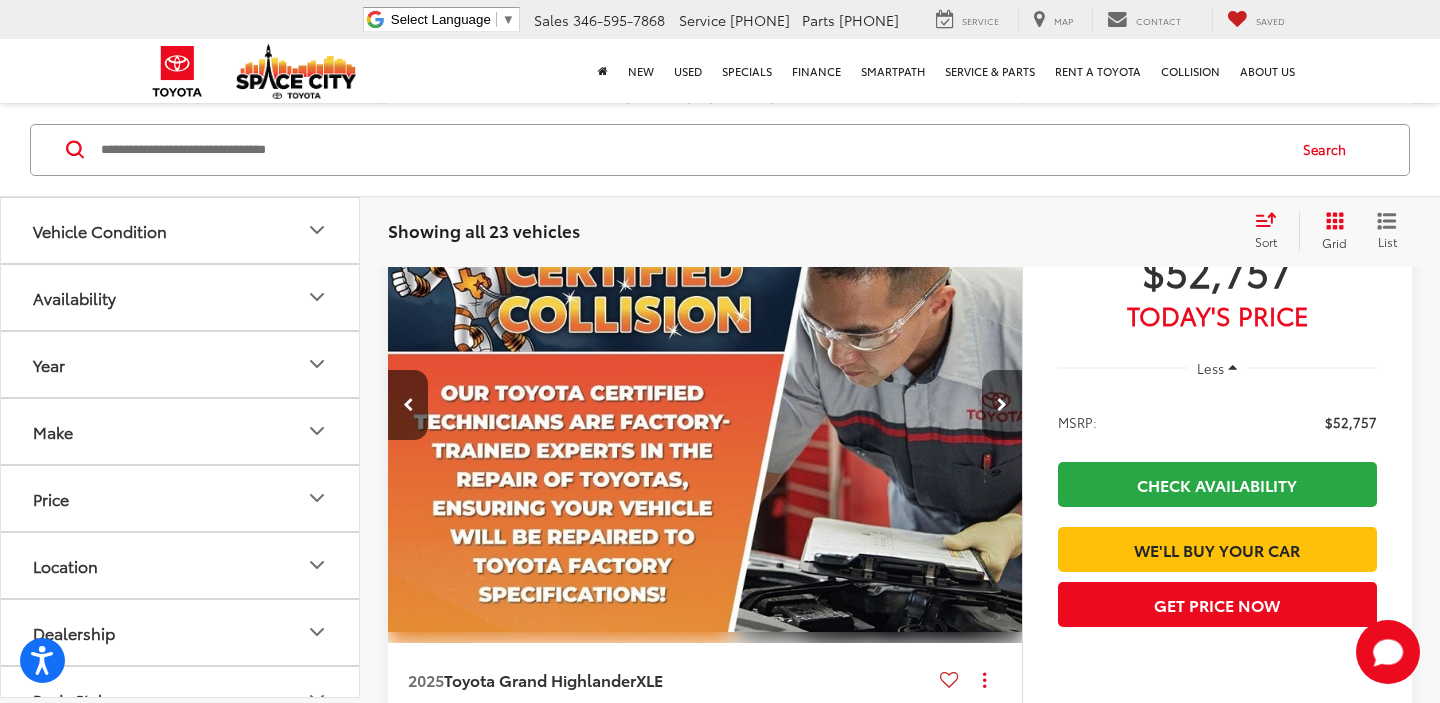 click at bounding box center (1002, 405) 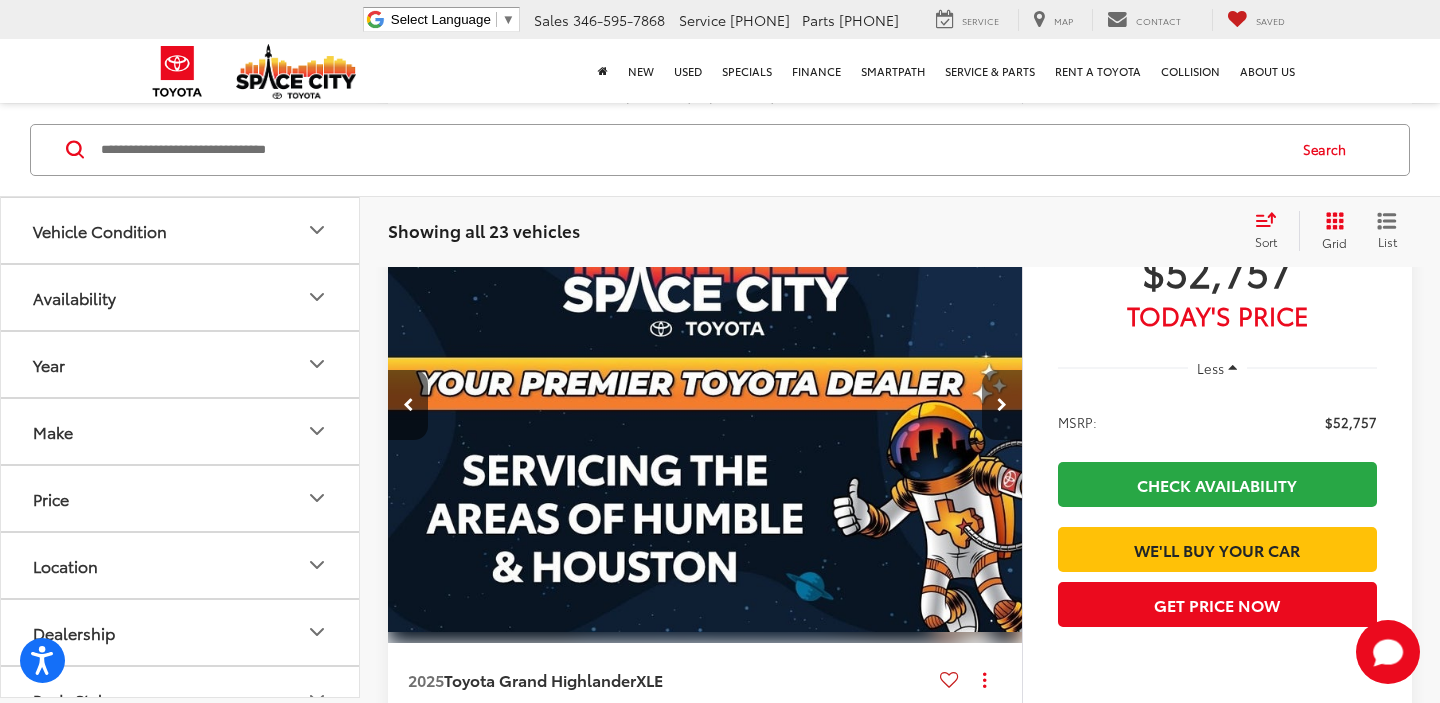 click at bounding box center (1002, 405) 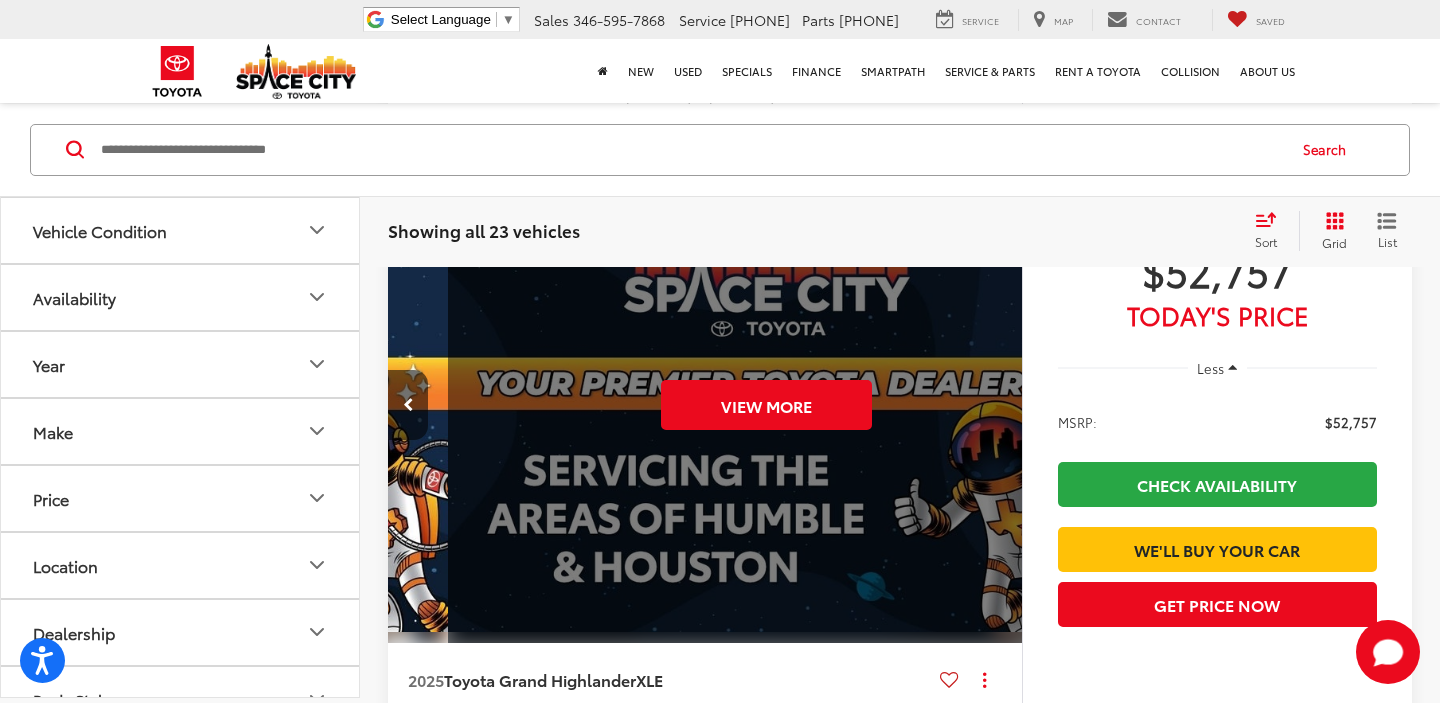 scroll, scrollTop: 0, scrollLeft: 3185, axis: horizontal 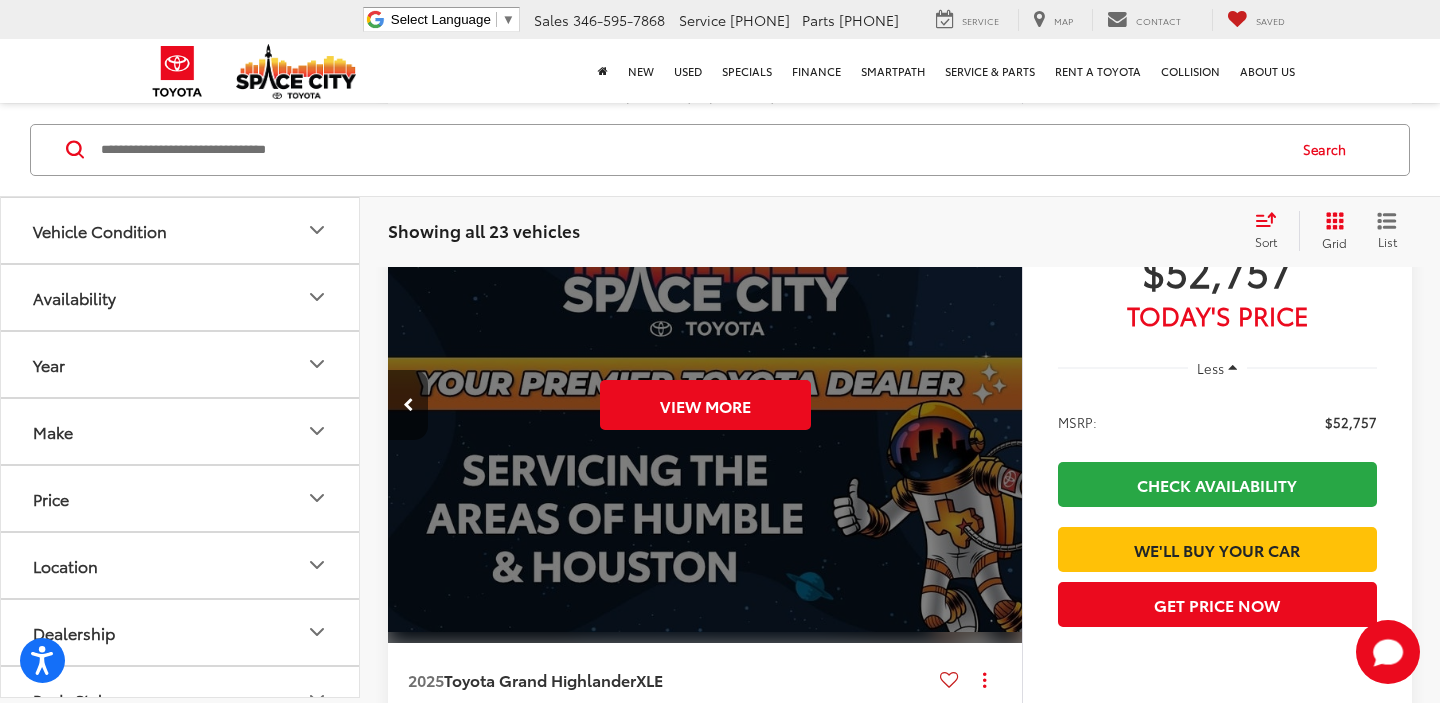 click on "View More" at bounding box center [705, 406] 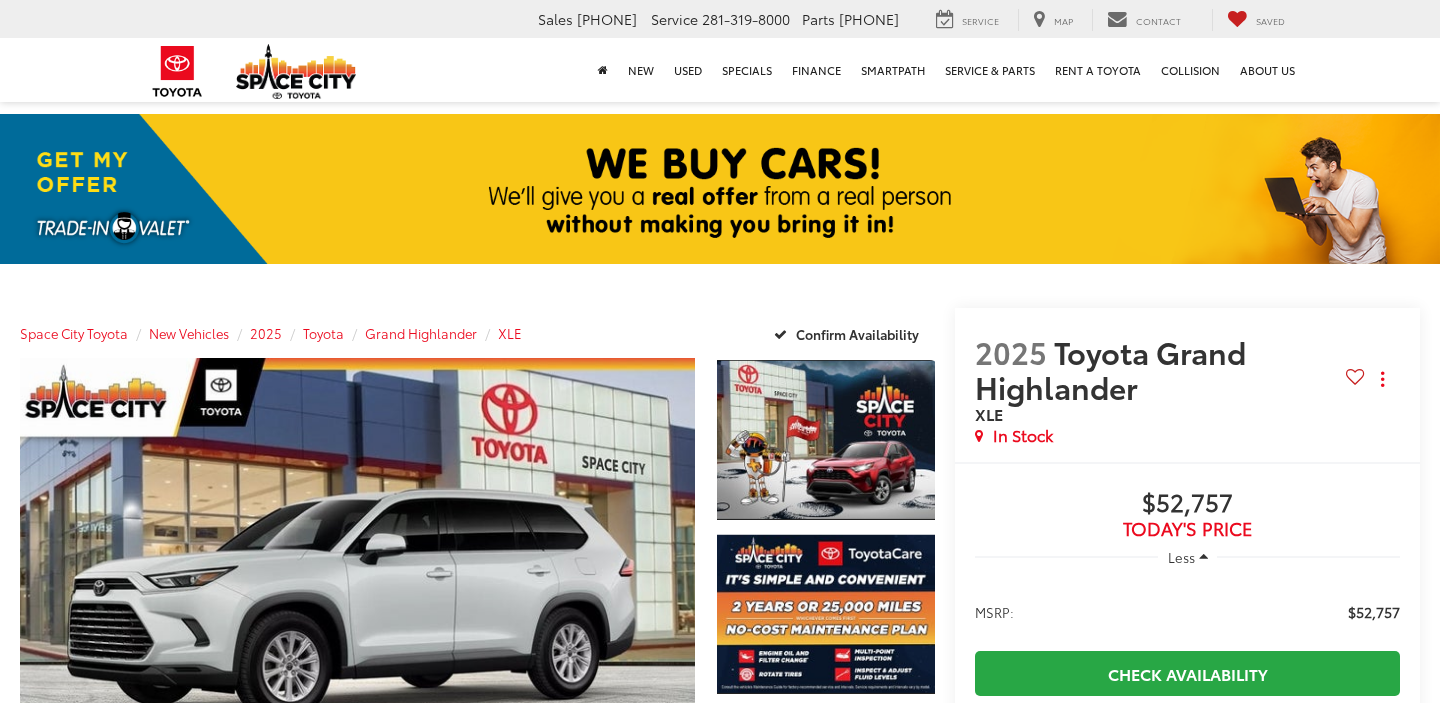 scroll, scrollTop: 0, scrollLeft: 0, axis: both 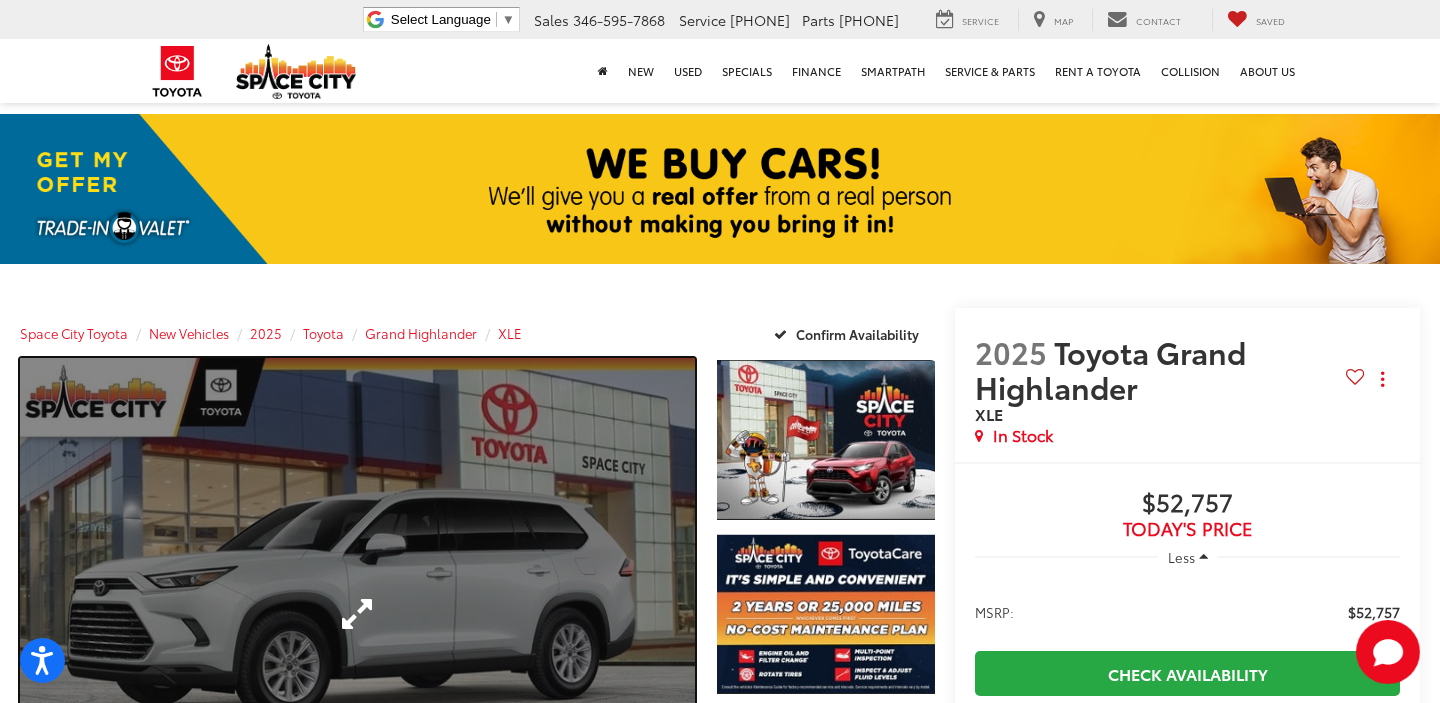 click at bounding box center (357, 614) 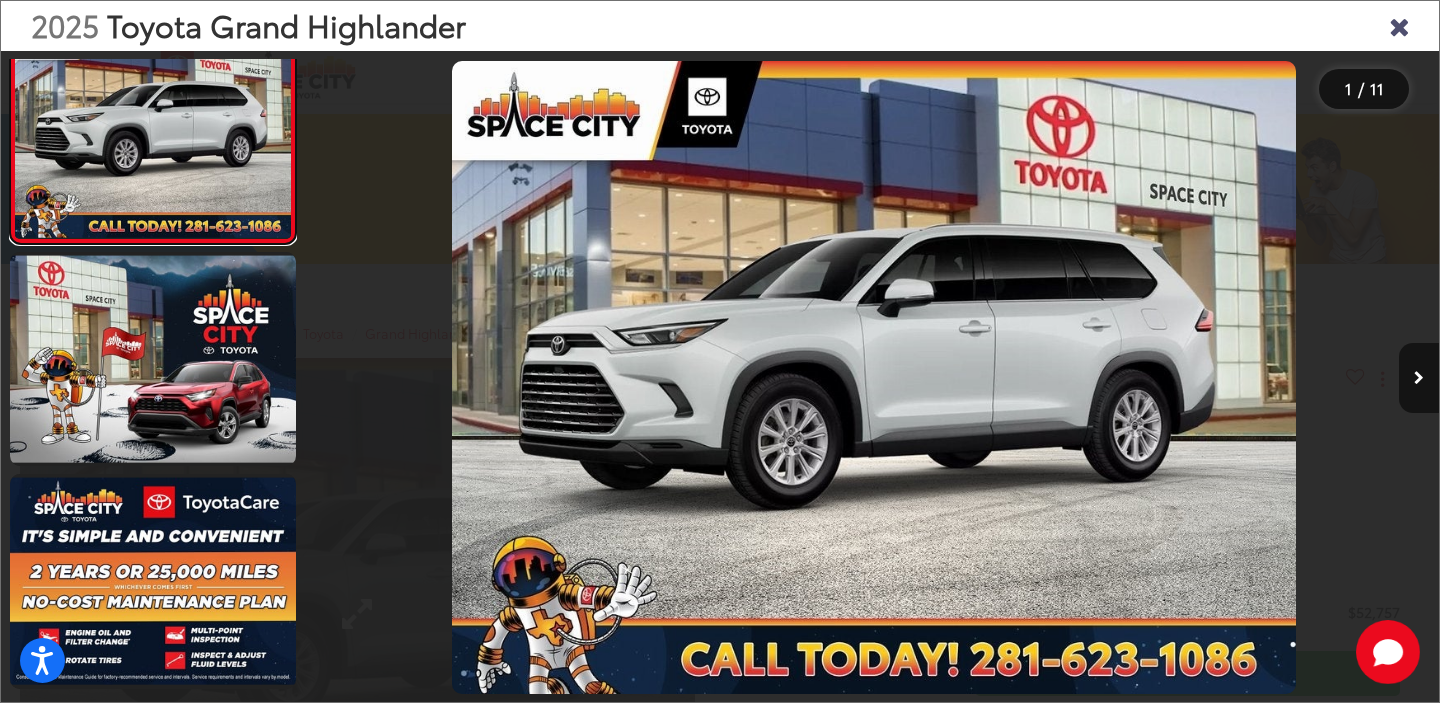 scroll, scrollTop: 80, scrollLeft: 0, axis: vertical 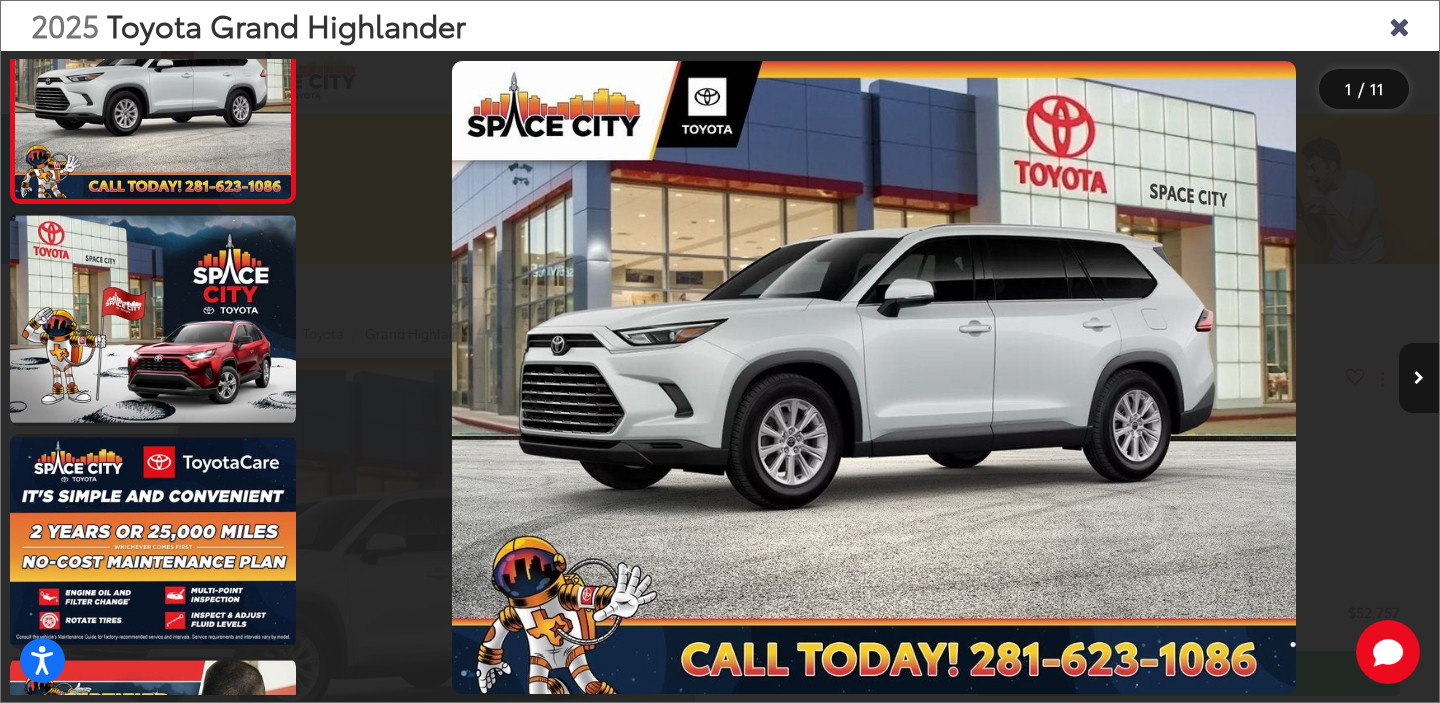 click at bounding box center [1419, 378] 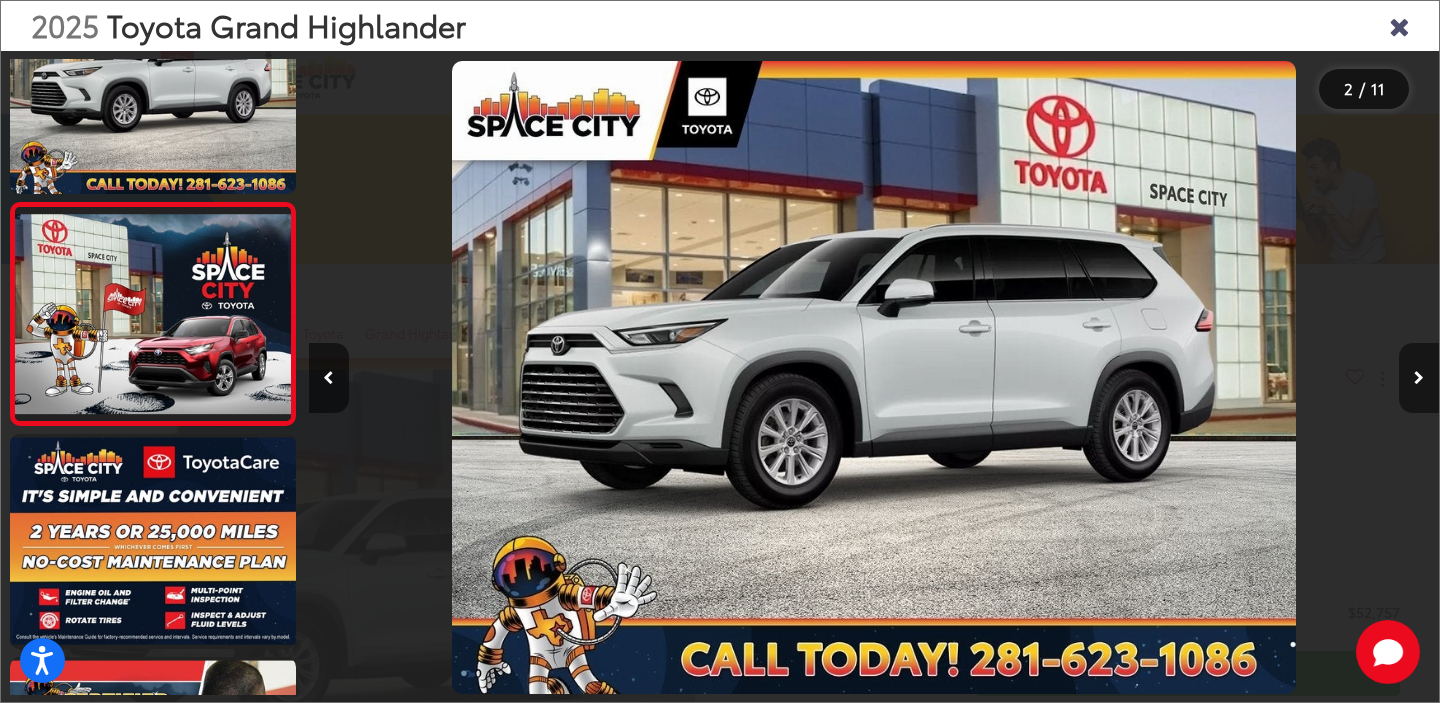 scroll, scrollTop: 75, scrollLeft: 0, axis: vertical 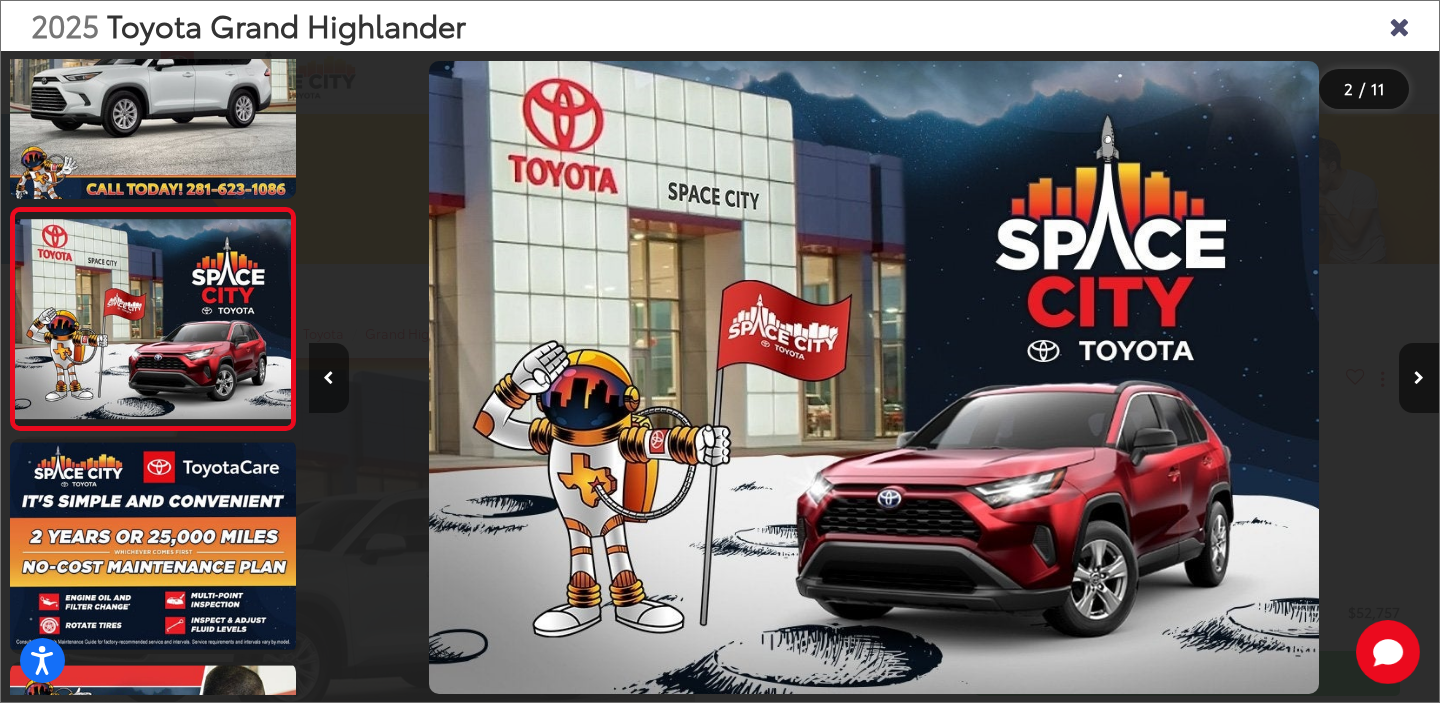 click at bounding box center [328, 378] 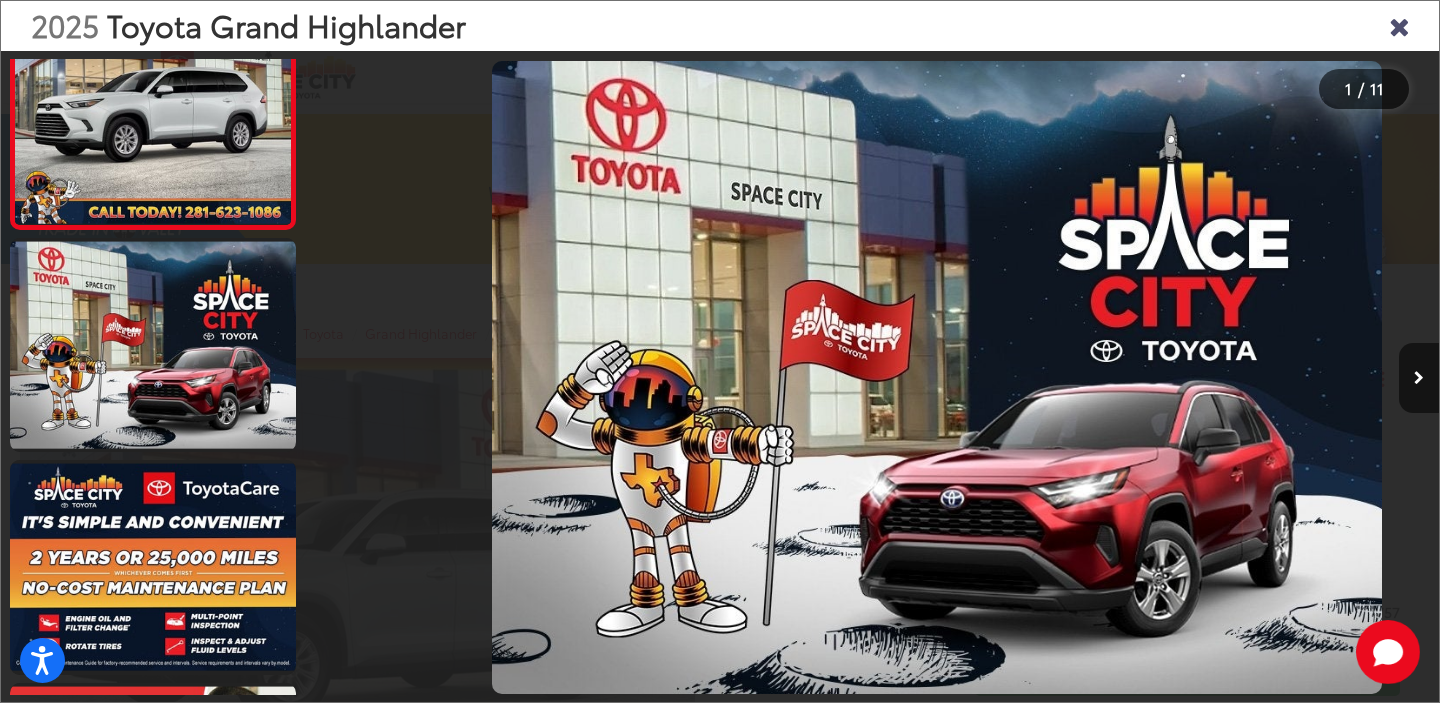 scroll, scrollTop: 0, scrollLeft: 0, axis: both 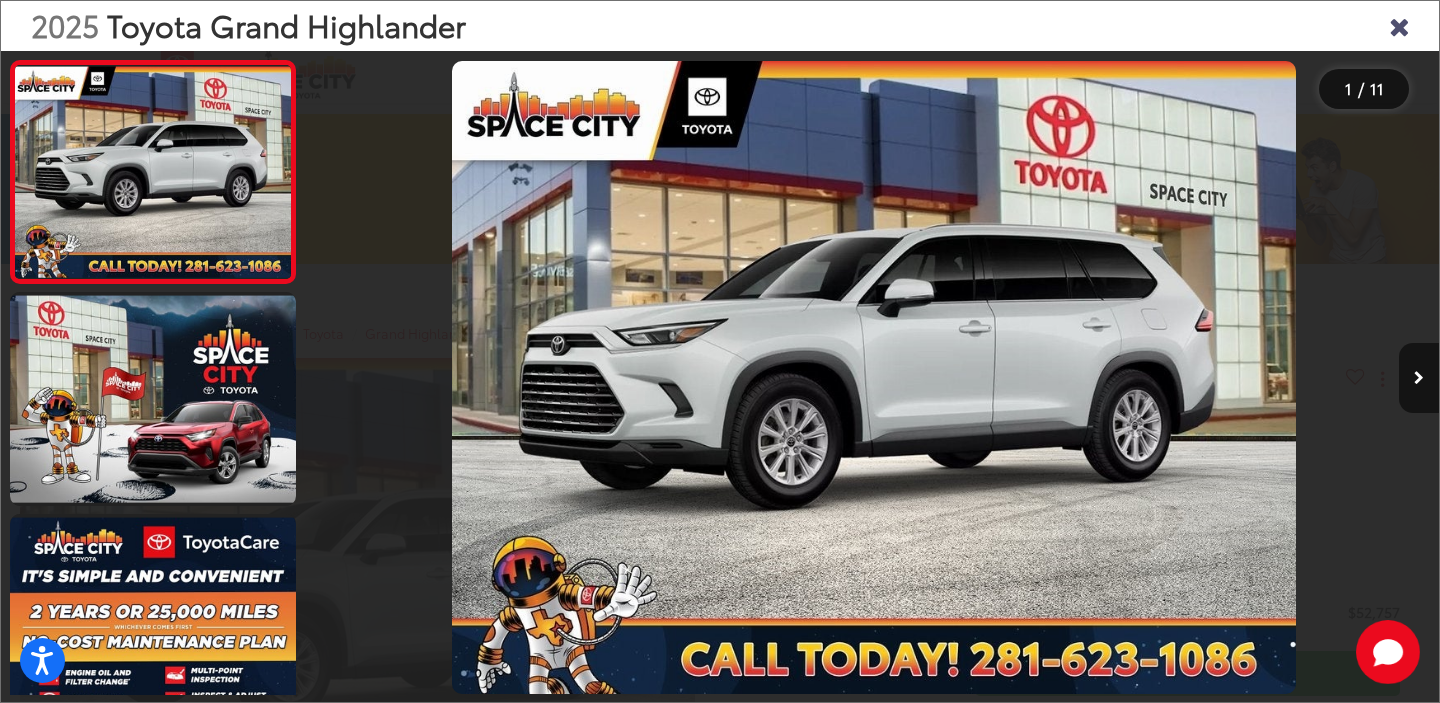 click at bounding box center [874, 377] 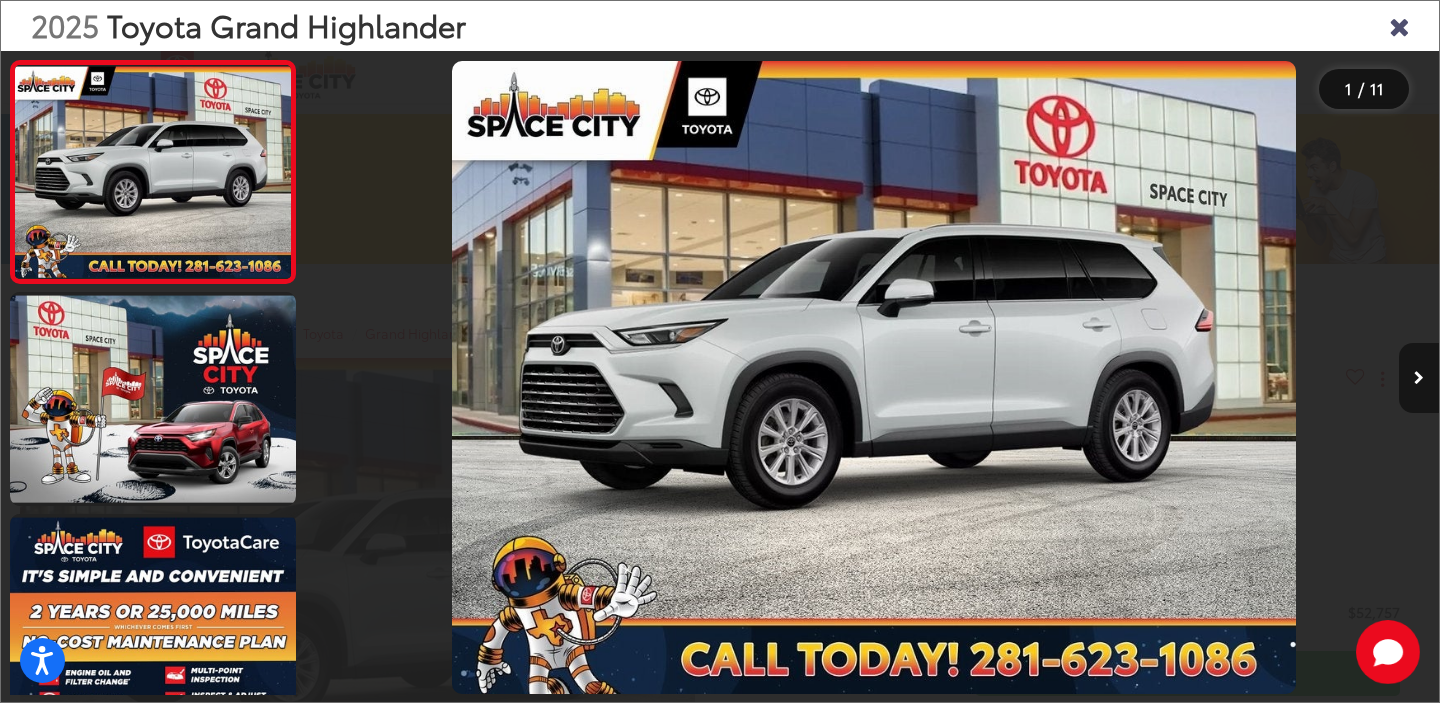click at bounding box center [1419, 378] 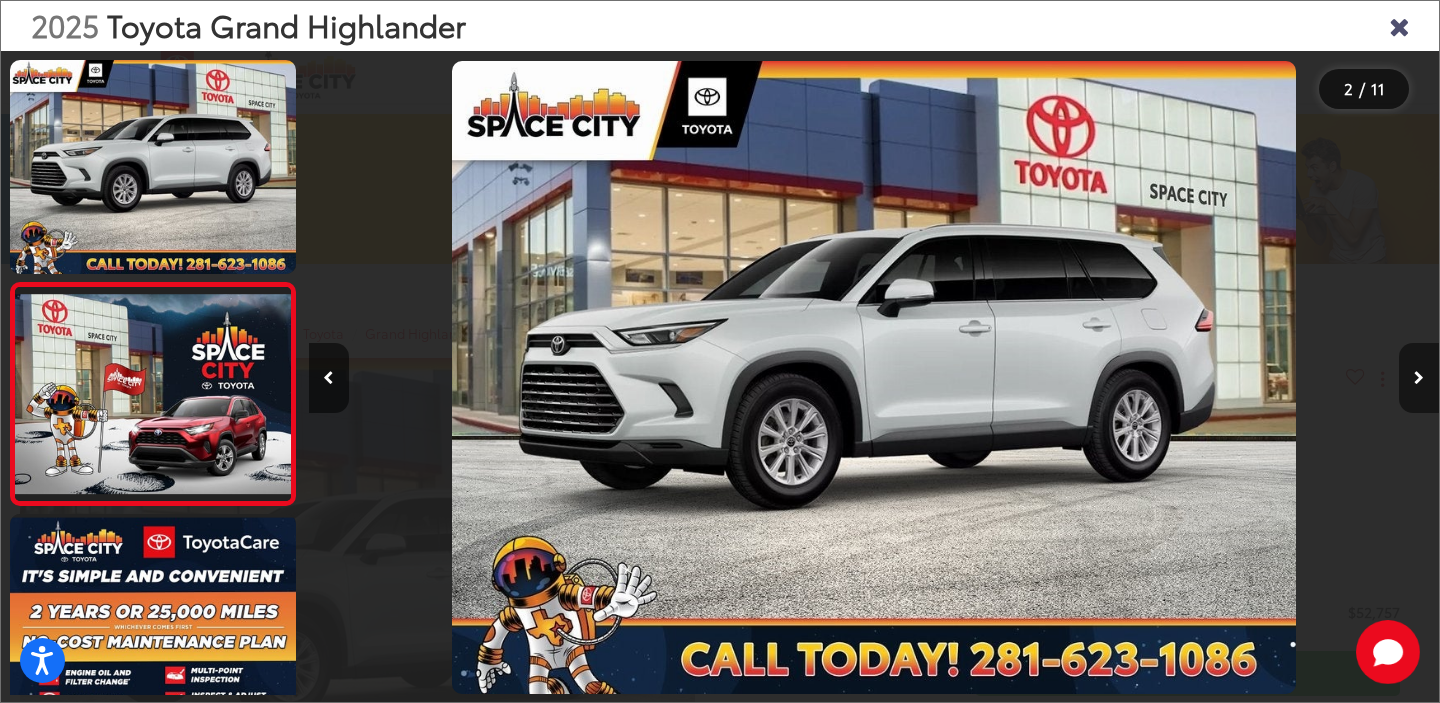 scroll, scrollTop: 0, scrollLeft: 262, axis: horizontal 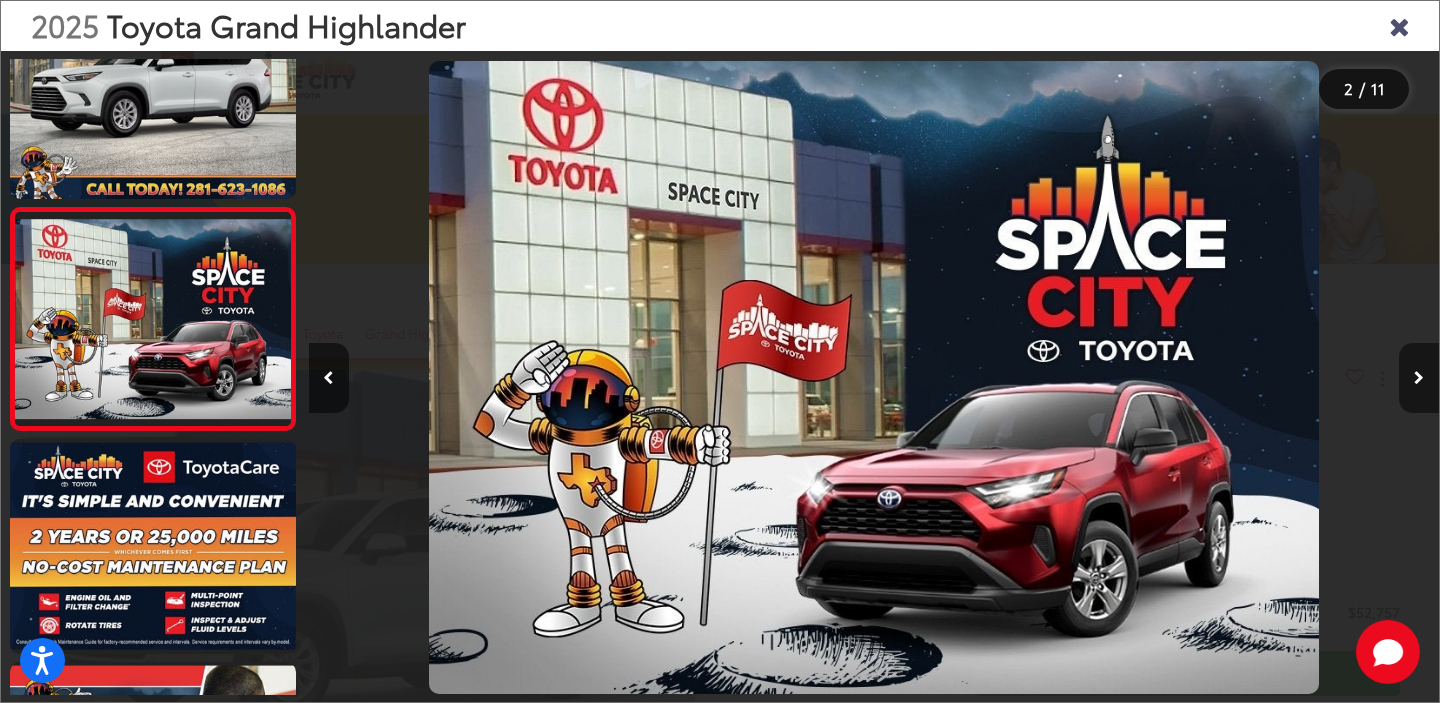 click at bounding box center (1419, 378) 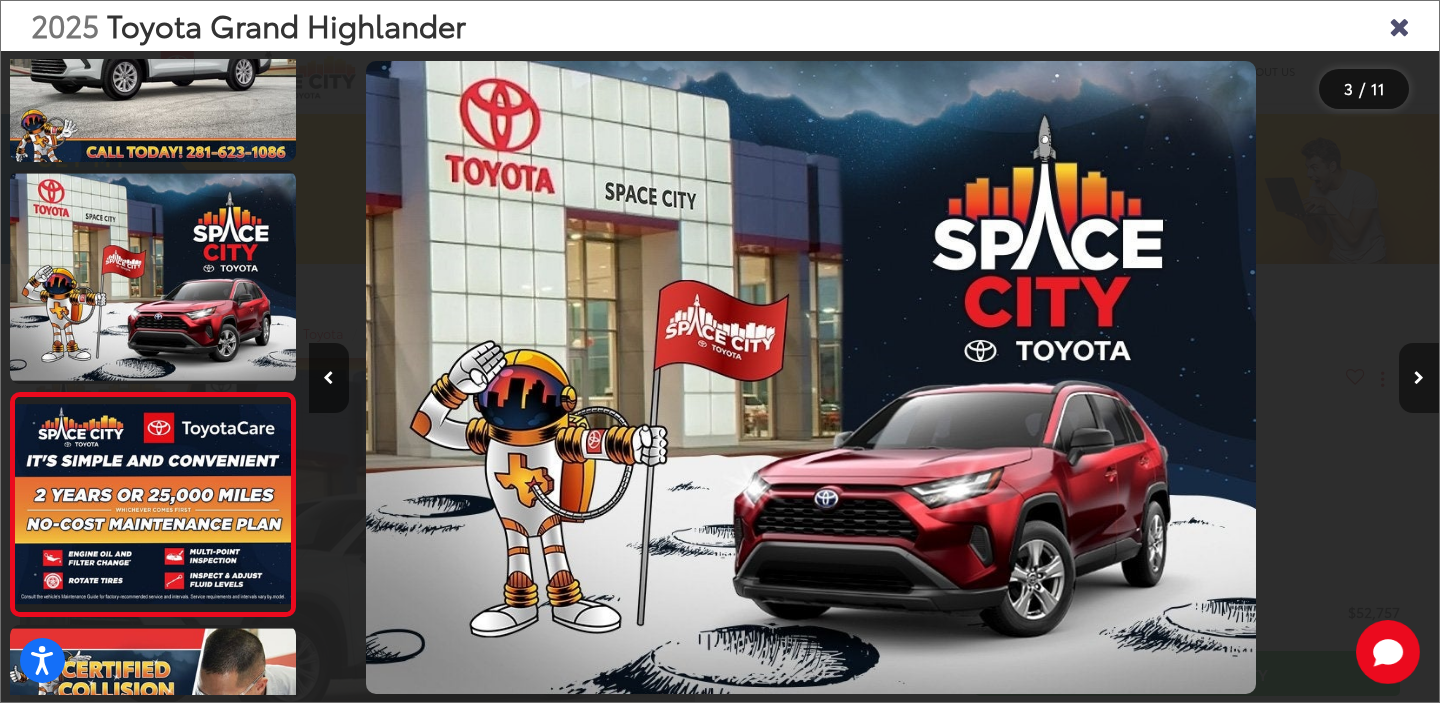 scroll, scrollTop: 229, scrollLeft: 0, axis: vertical 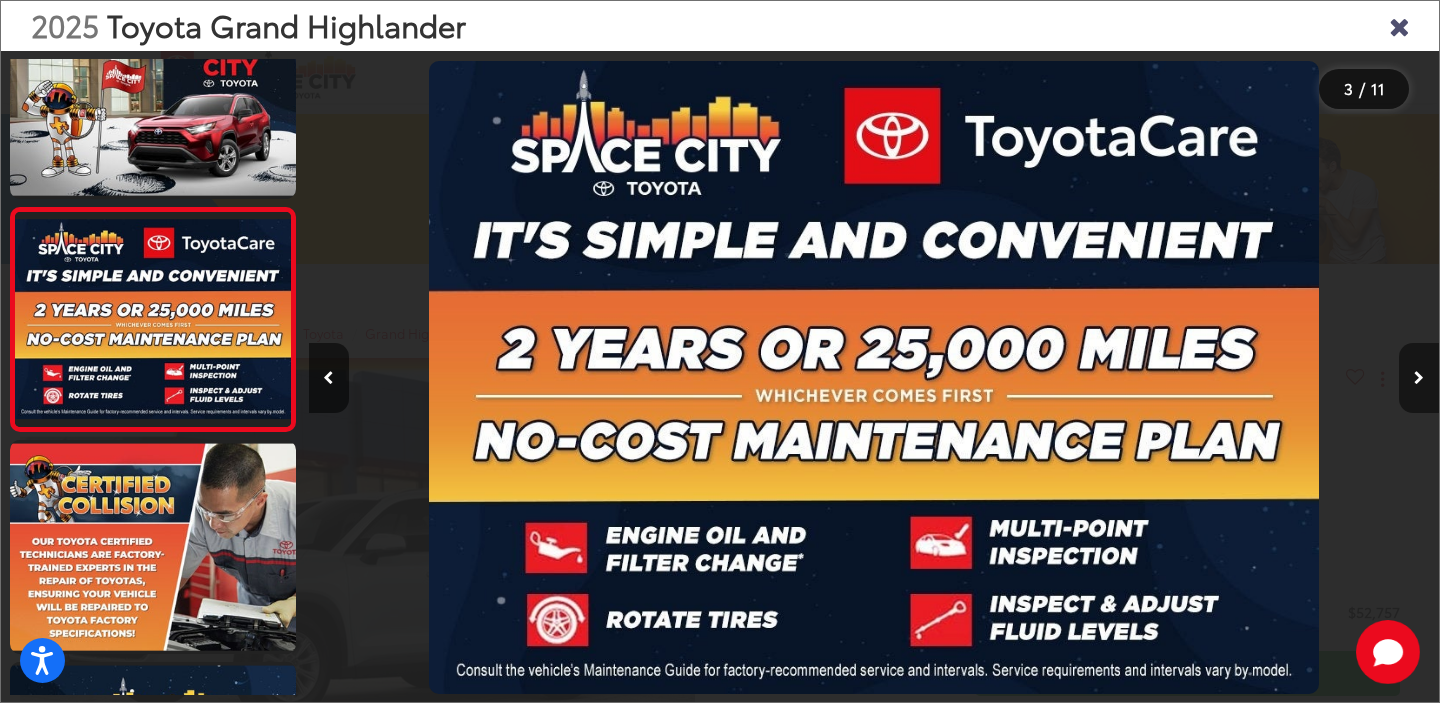 click at bounding box center [1419, 378] 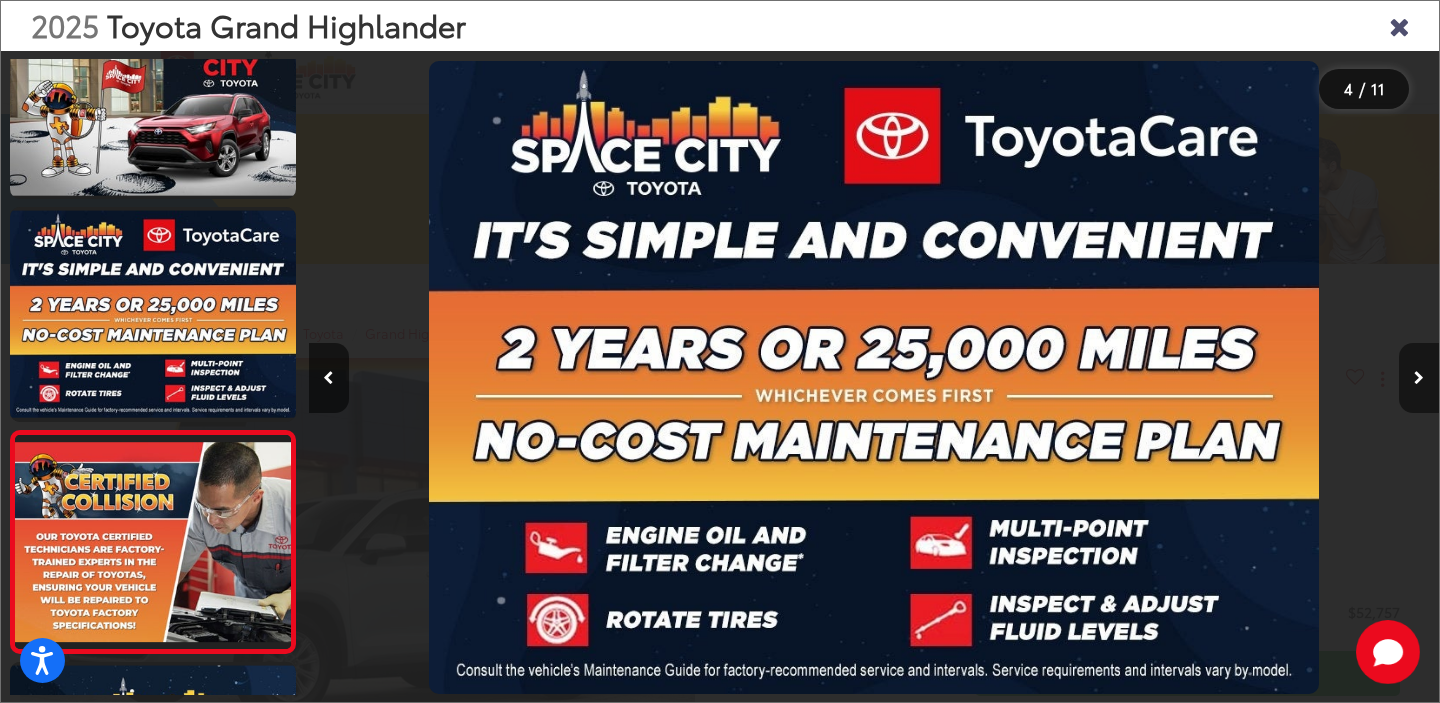 scroll, scrollTop: 0, scrollLeft: 2522, axis: horizontal 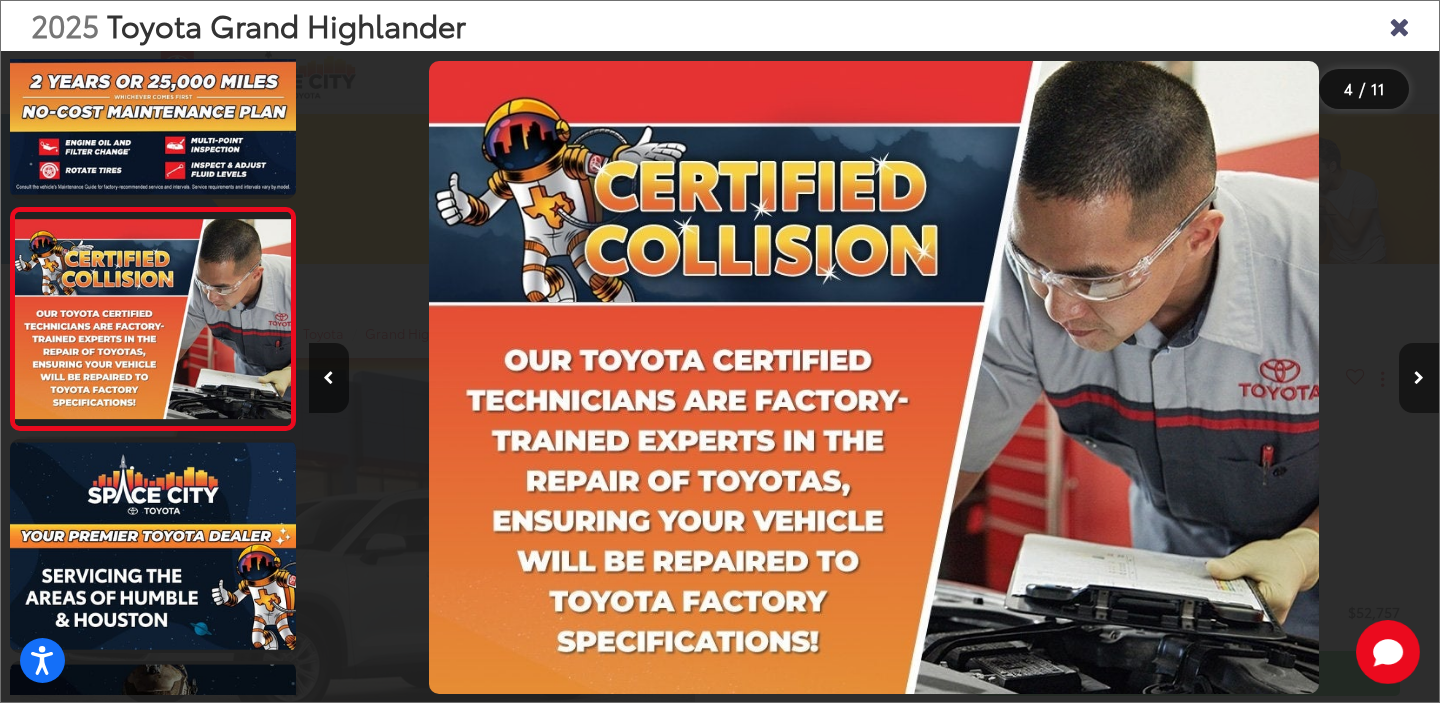 click at bounding box center (1419, 378) 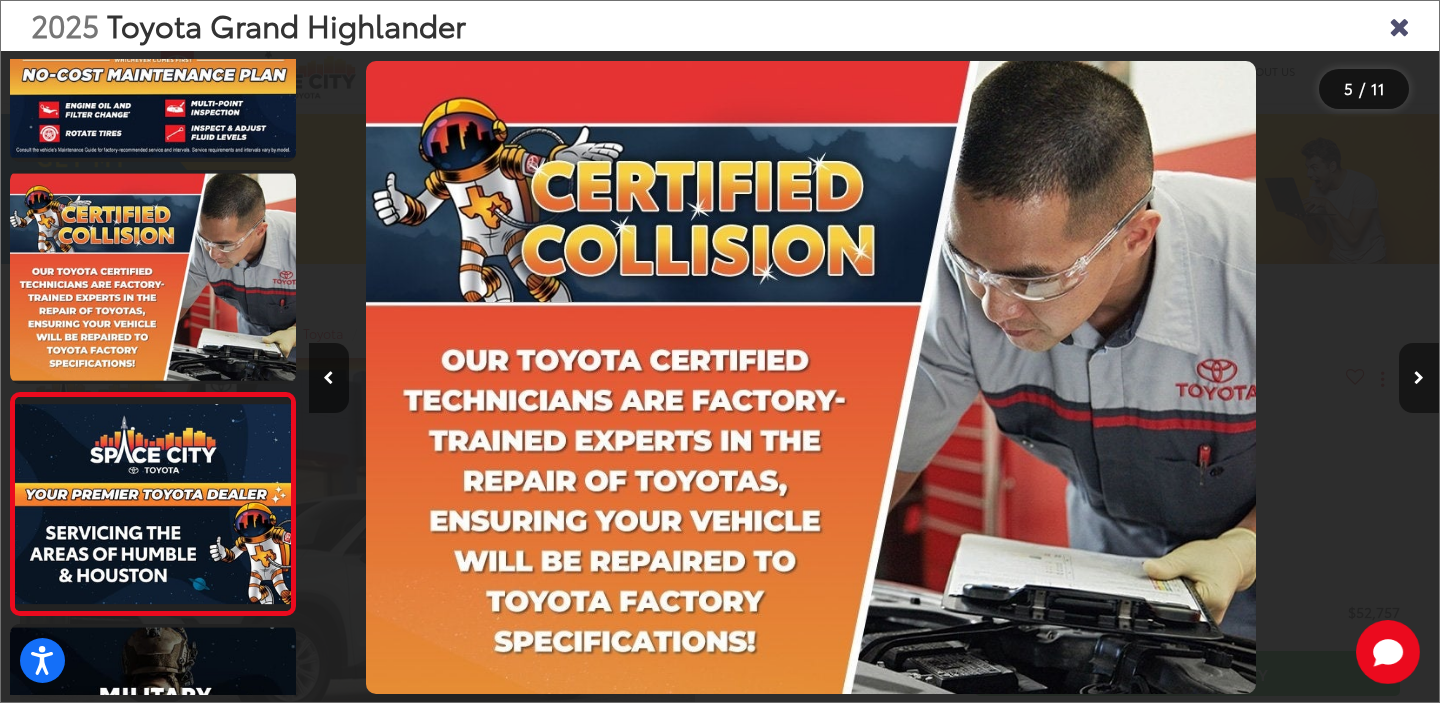 scroll, scrollTop: 639, scrollLeft: 0, axis: vertical 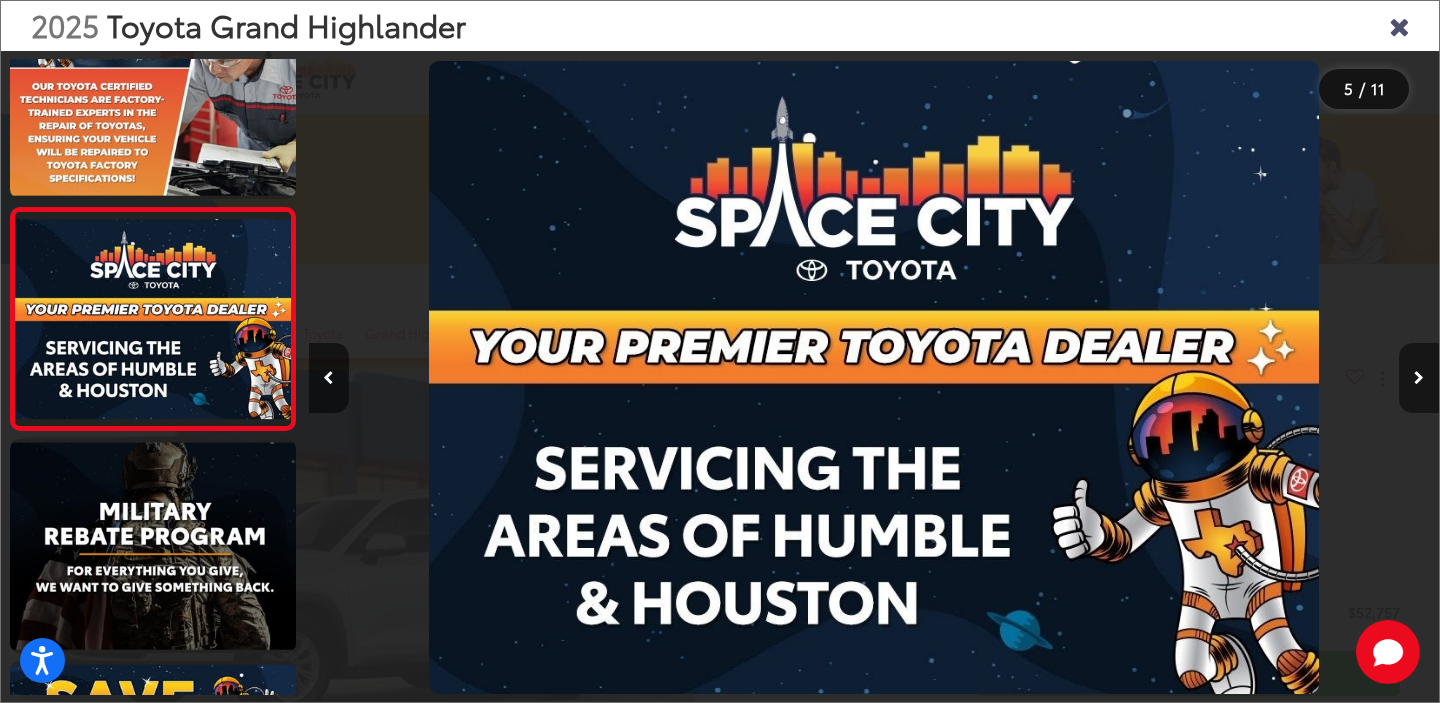 click at bounding box center [1419, 378] 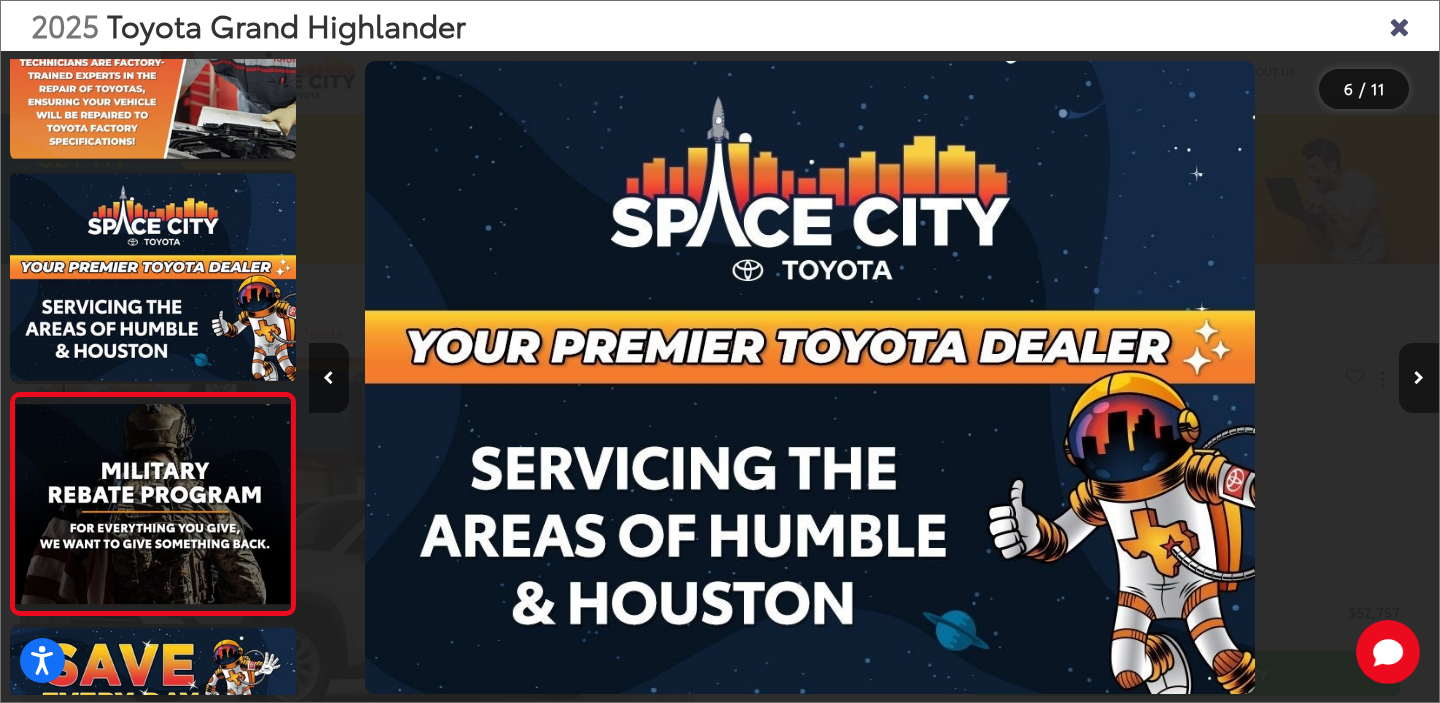 scroll 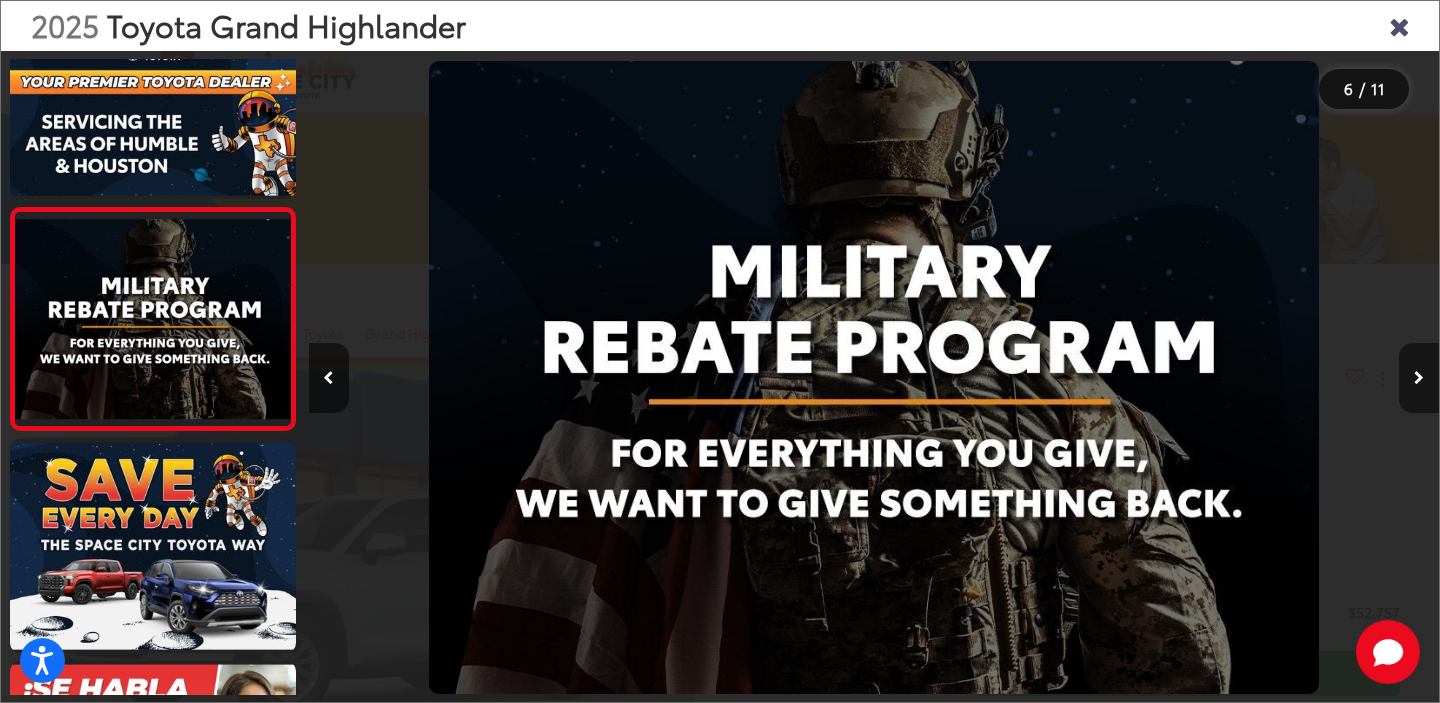 click at bounding box center [1419, 378] 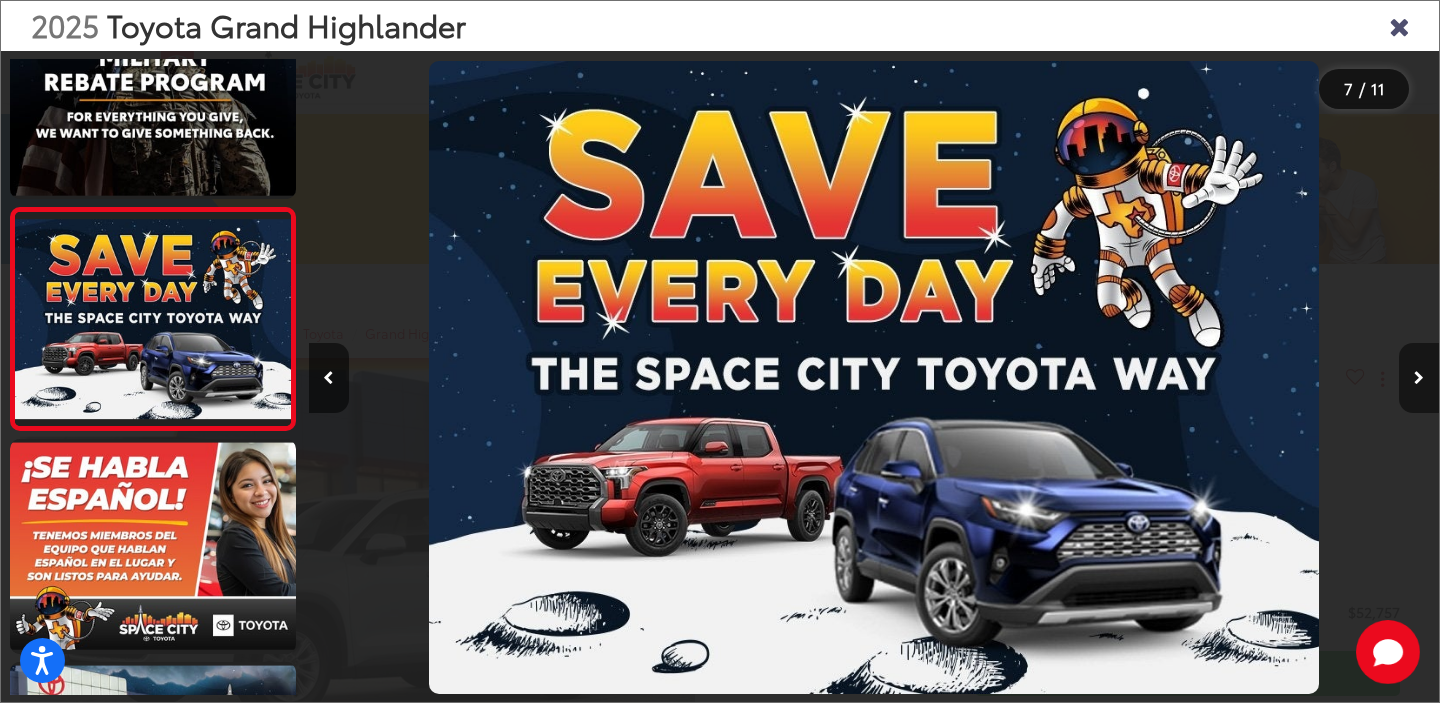 click at bounding box center (1419, 378) 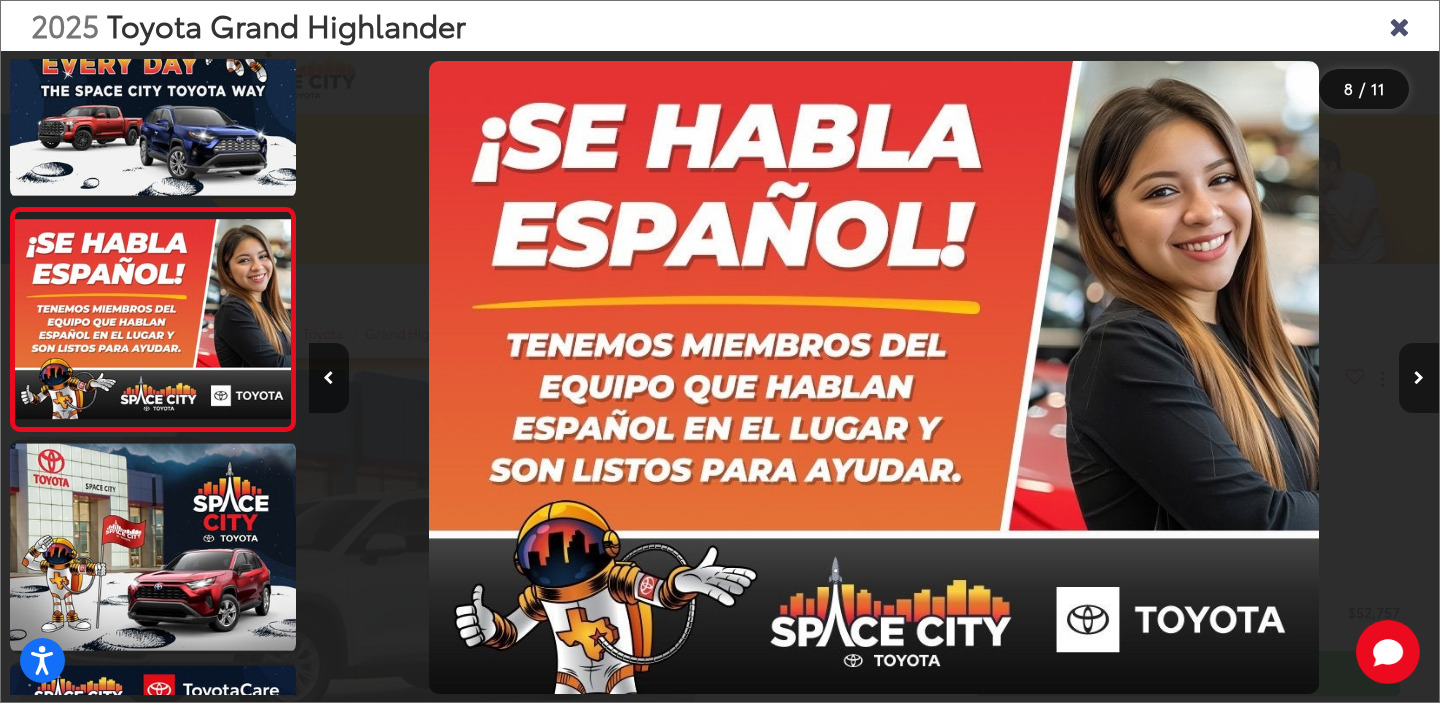 click at bounding box center (1419, 378) 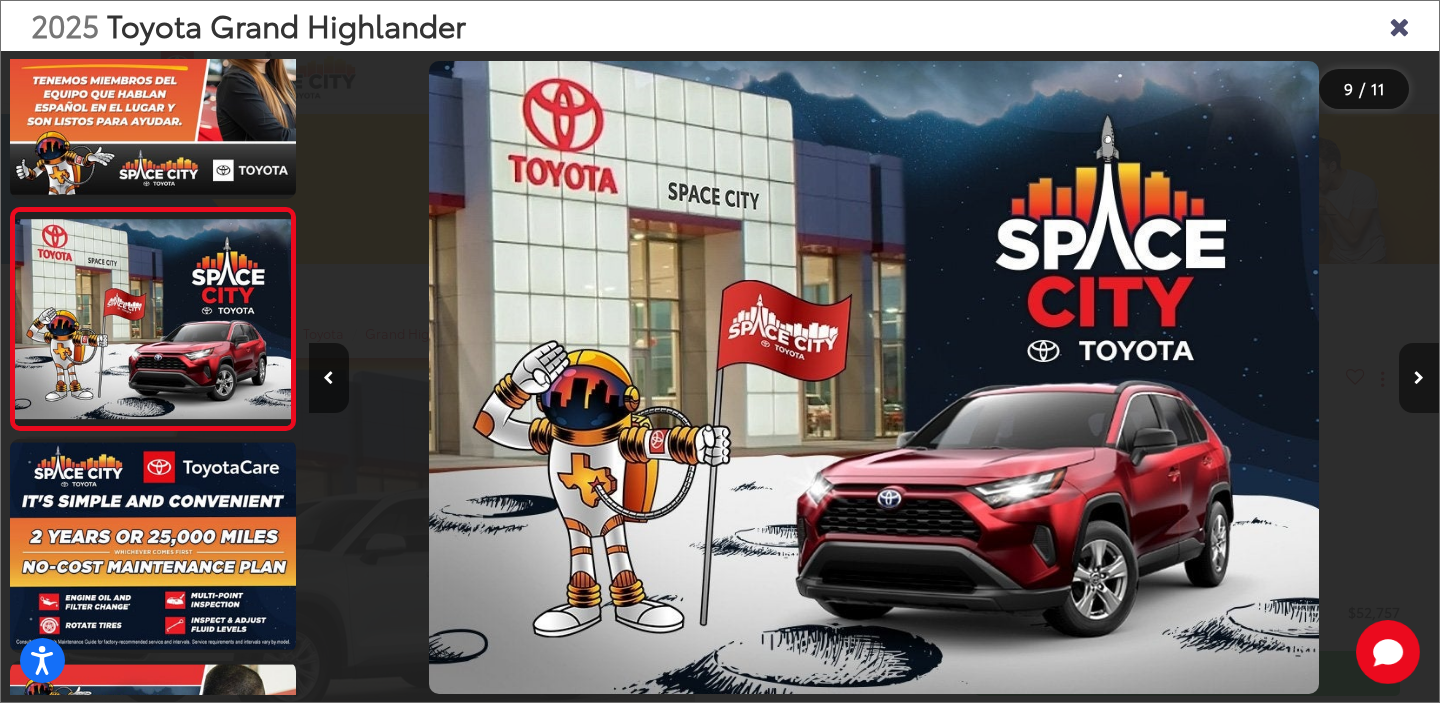 click at bounding box center (1419, 378) 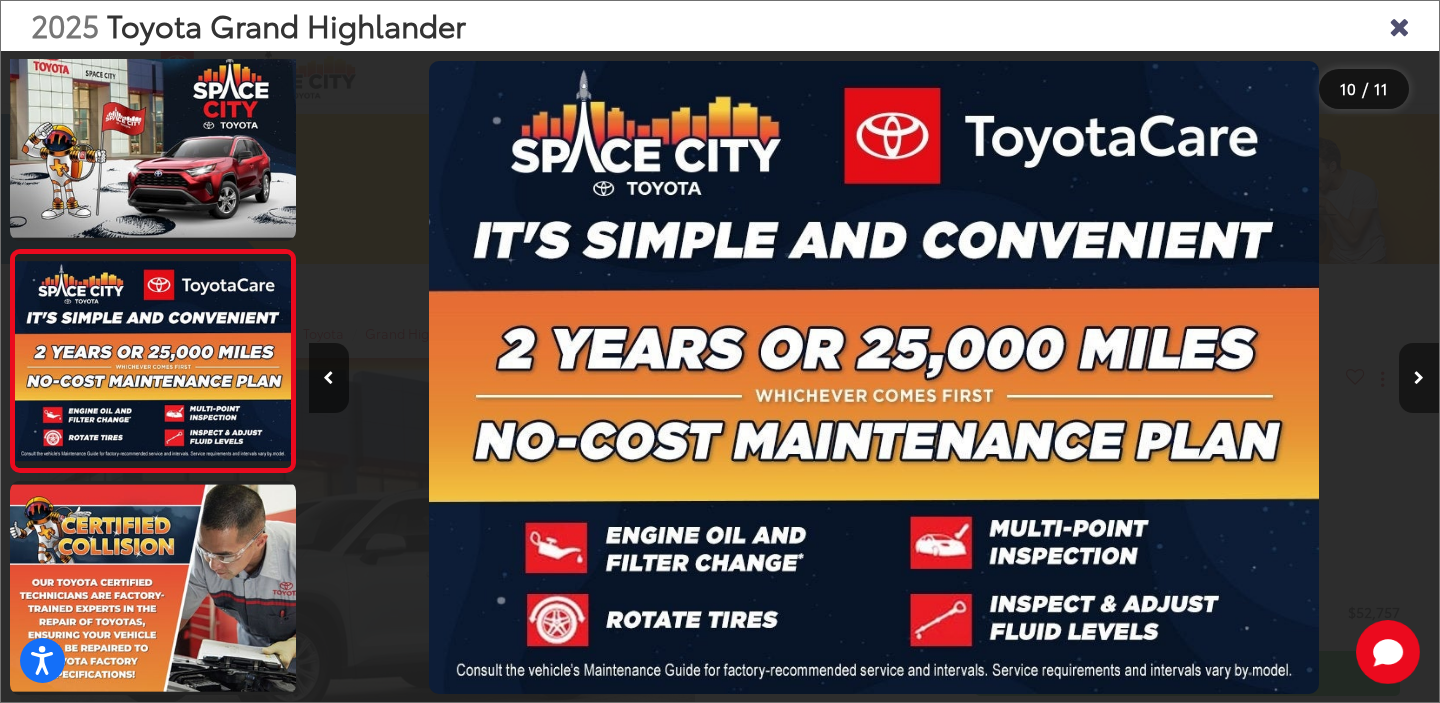 click at bounding box center [1419, 378] 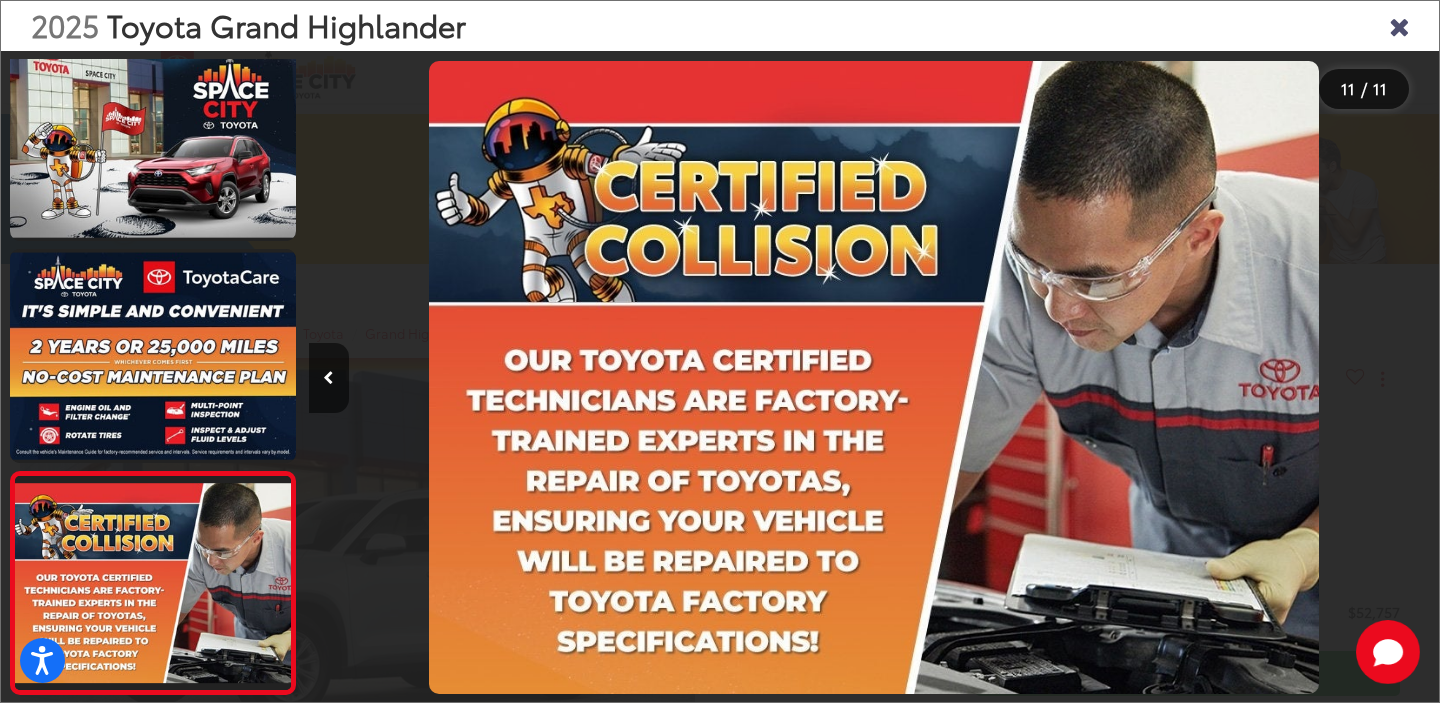 click at bounding box center [1399, 25] 